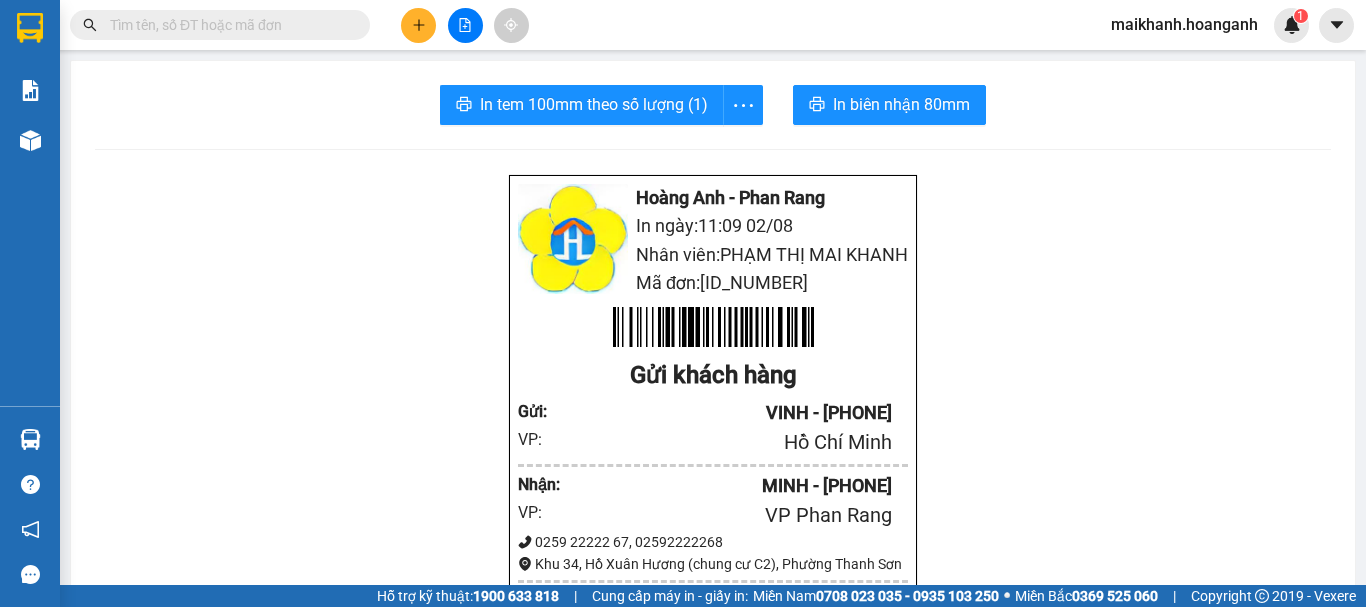 scroll, scrollTop: 0, scrollLeft: 0, axis: both 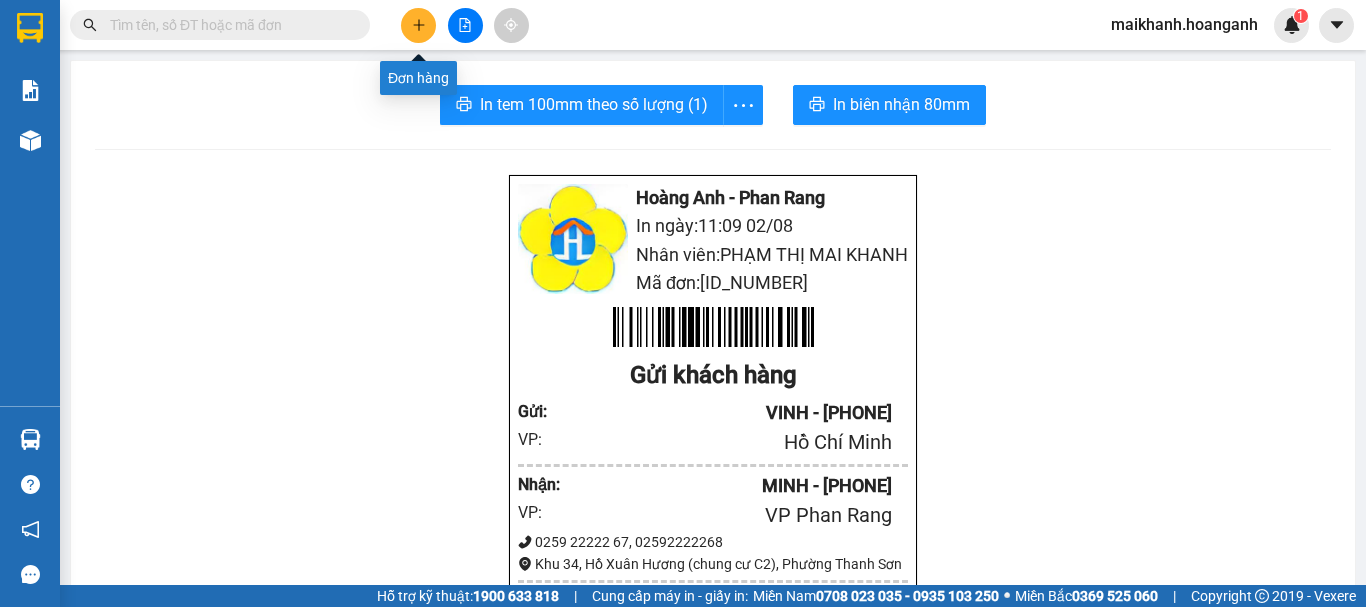 click at bounding box center (418, 25) 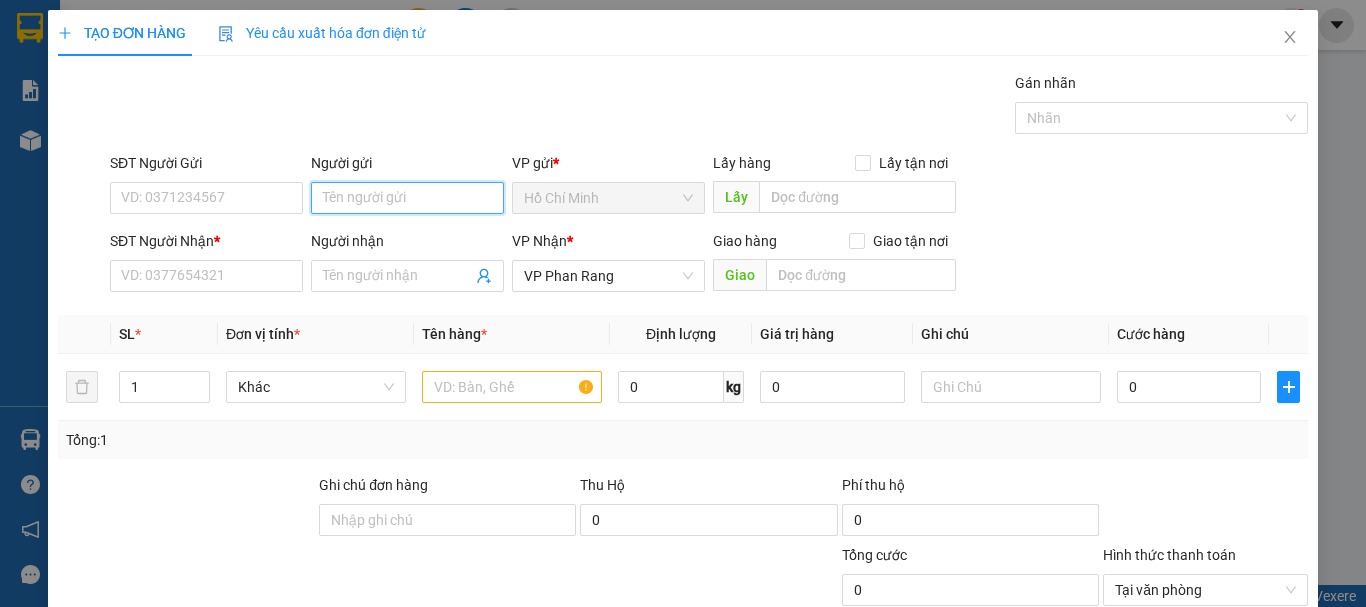 click on "Người gửi" at bounding box center [407, 198] 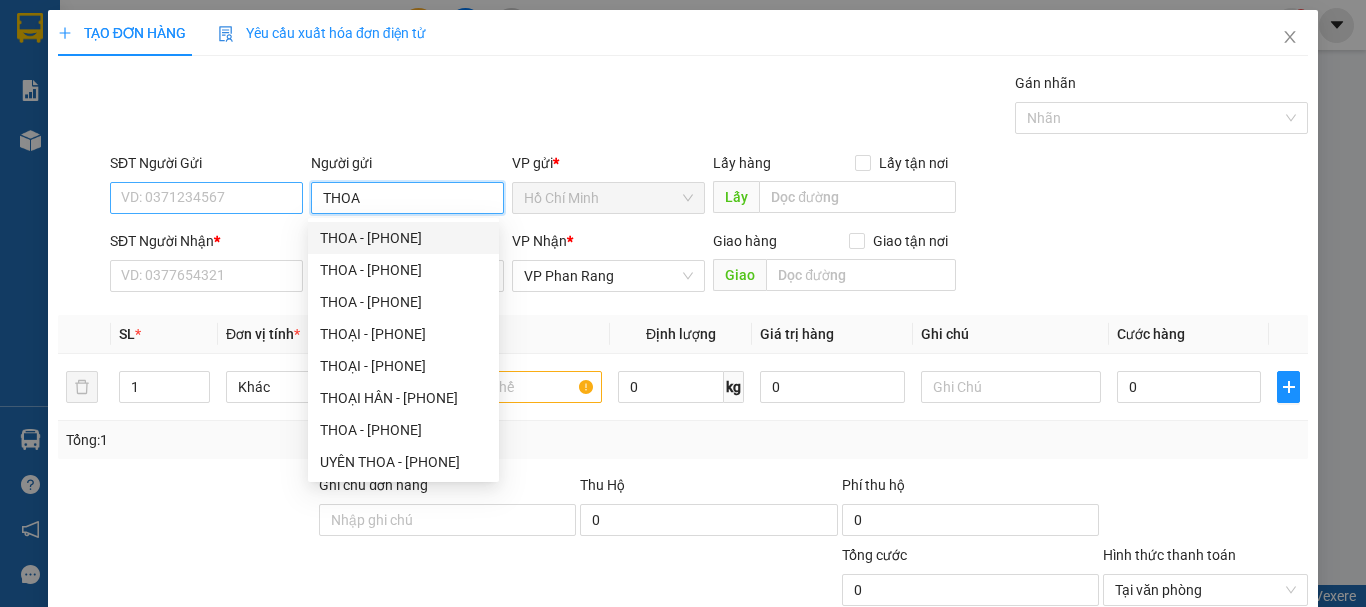 type on "THOA" 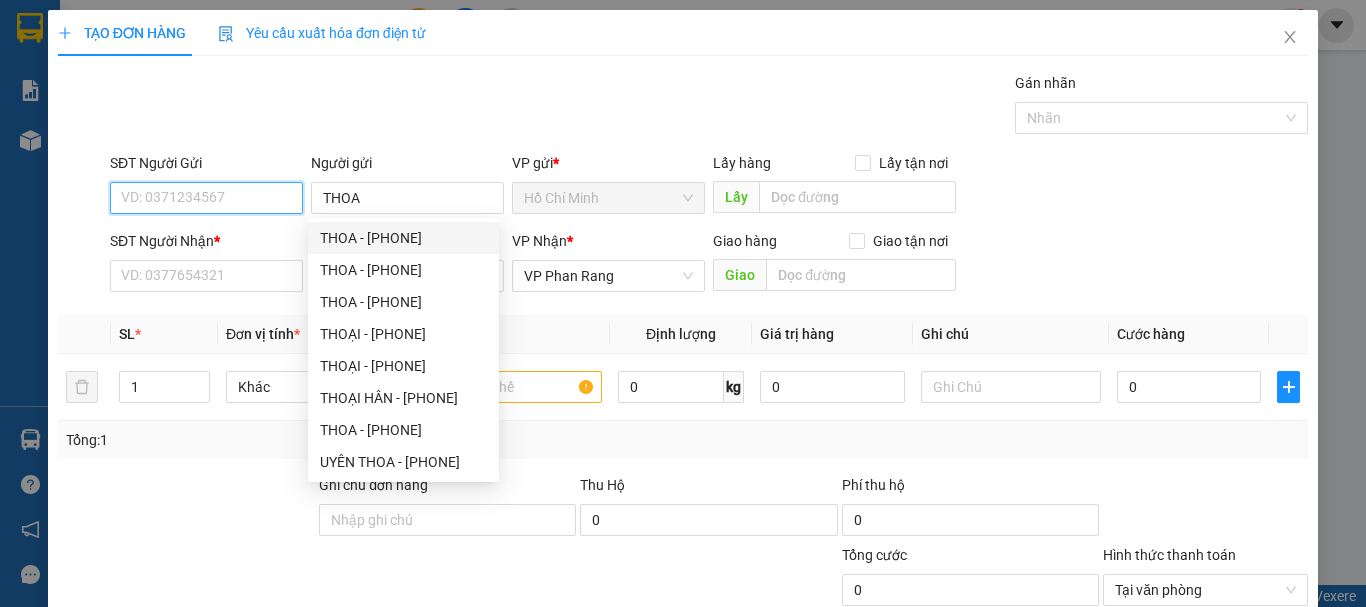 click on "SĐT Người Gửi" at bounding box center (206, 198) 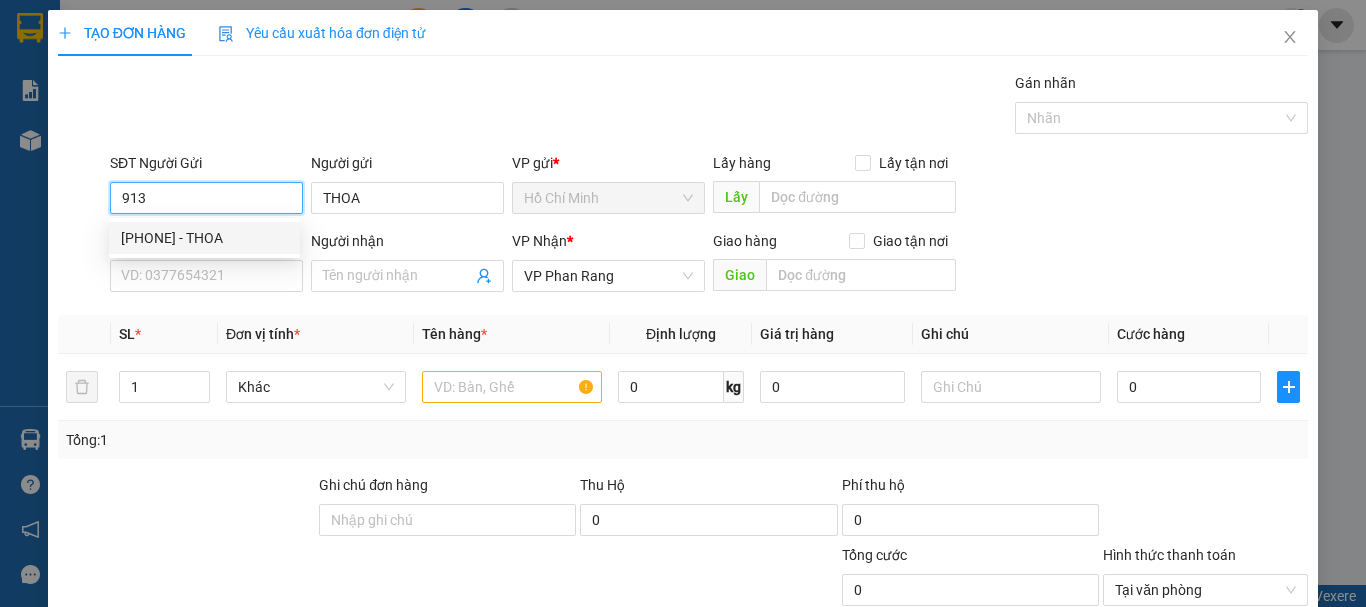click on "[PHONE] - THOA" at bounding box center [204, 238] 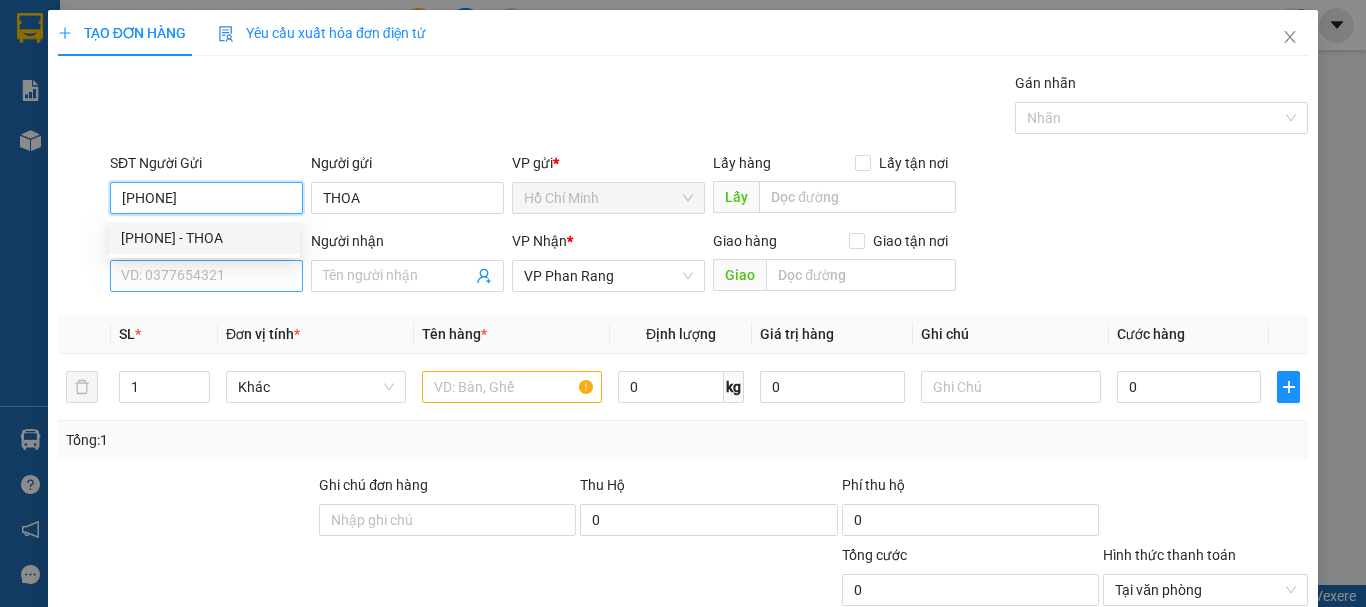 type on "30.000" 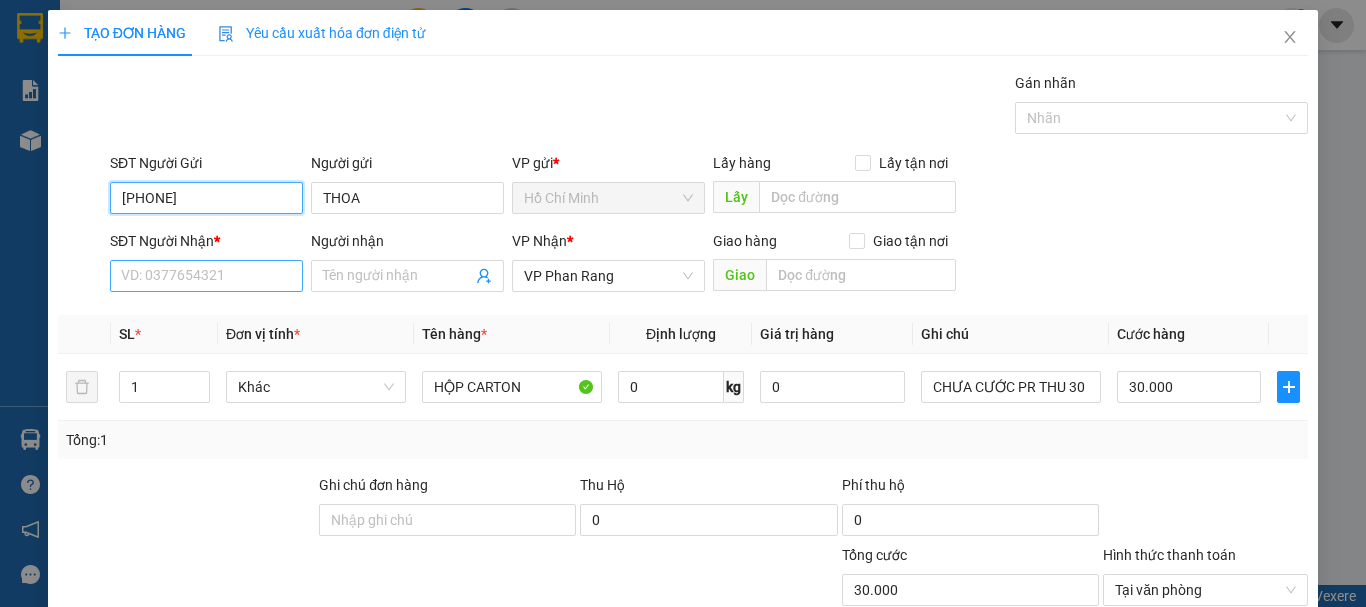 type on "[PHONE]" 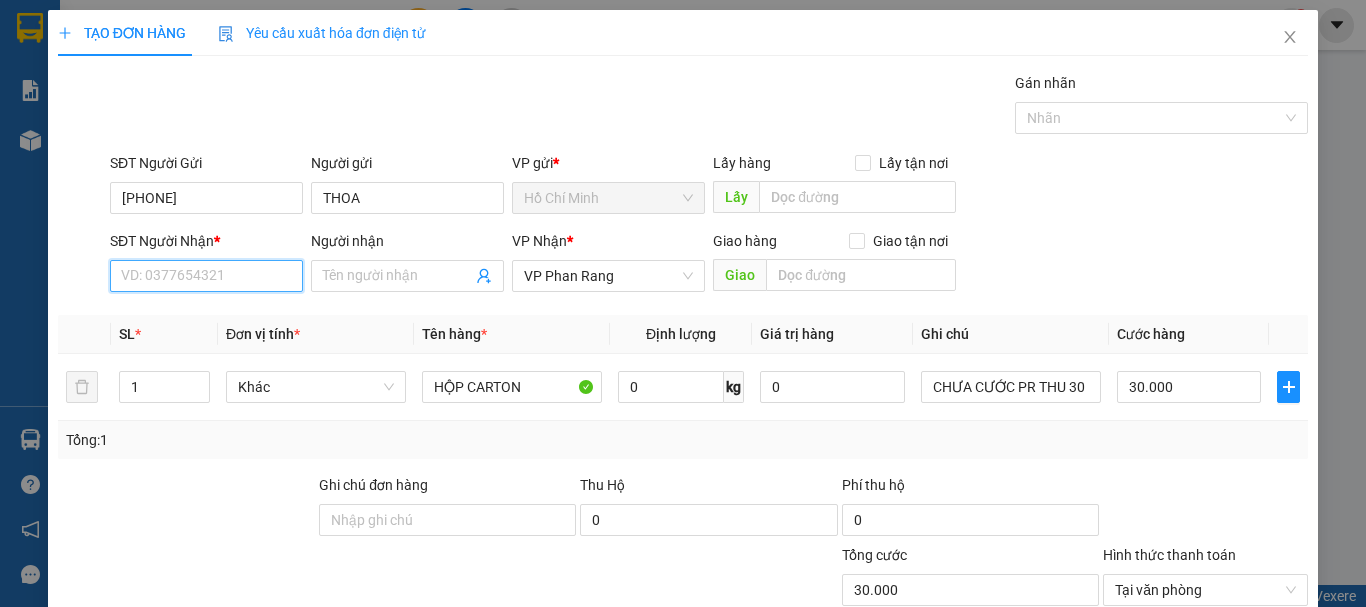 click on "SĐT Người Nhận  *" at bounding box center (206, 276) 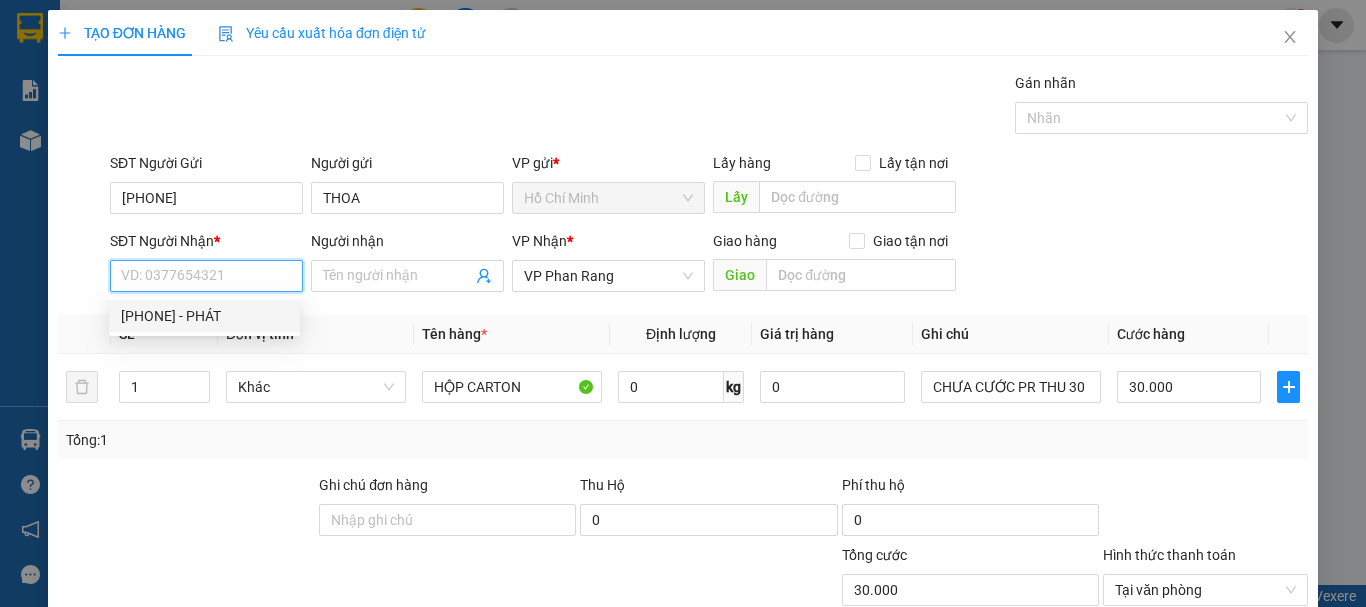 click on "[PHONE] - PHÁT" at bounding box center [204, 316] 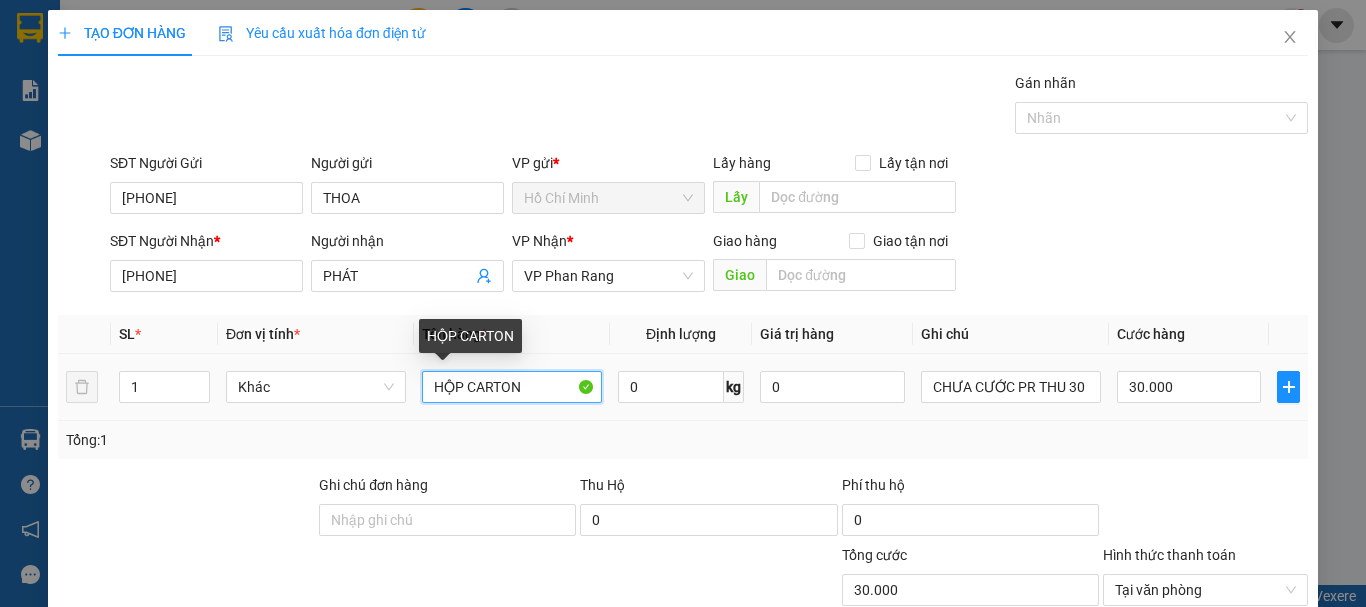 click on "HỘP CARTON" at bounding box center [512, 387] 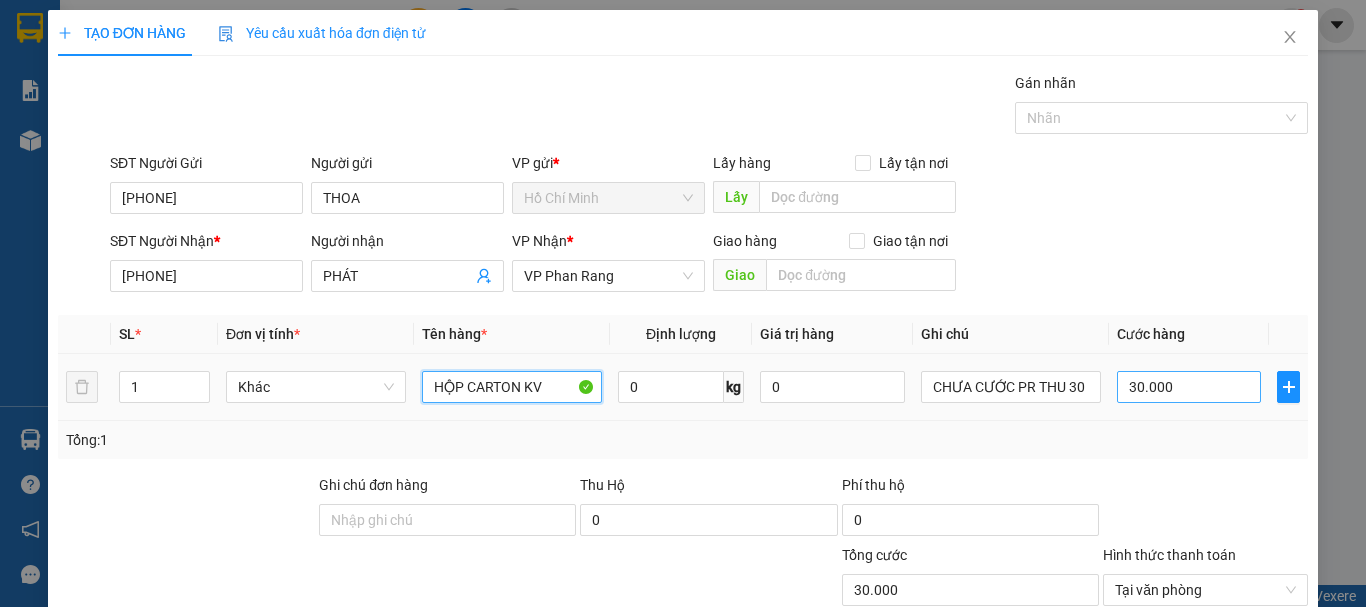 type on "HỘP CARTON KV" 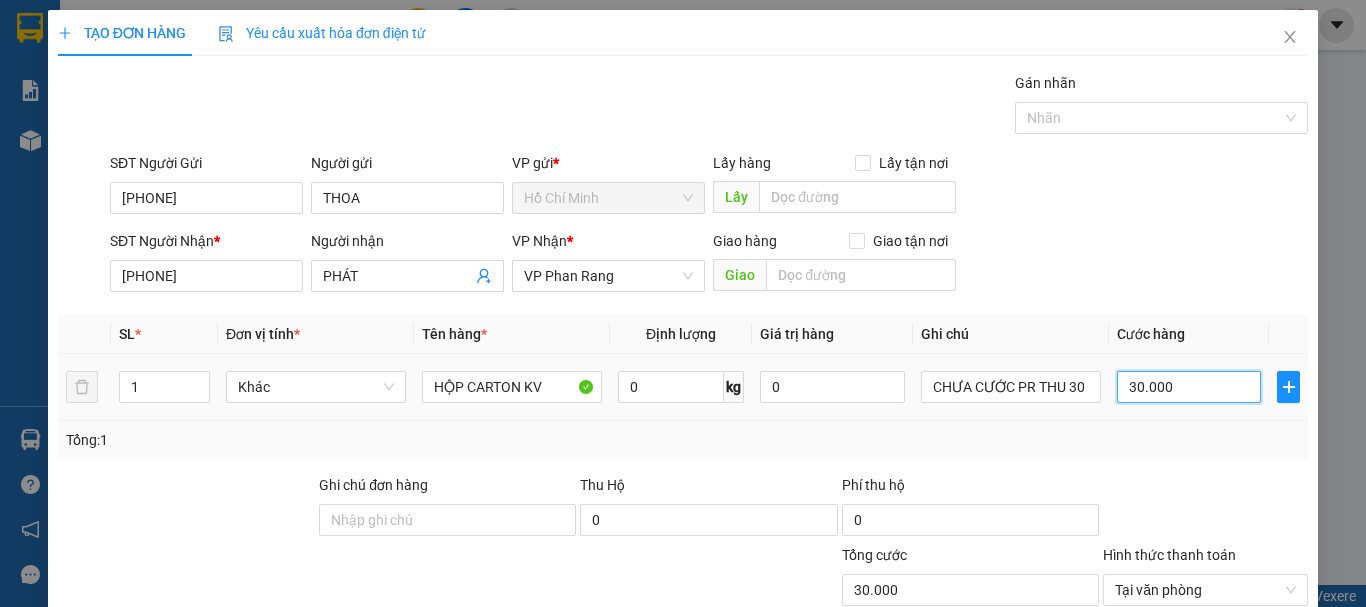 click on "30.000" at bounding box center [1189, 387] 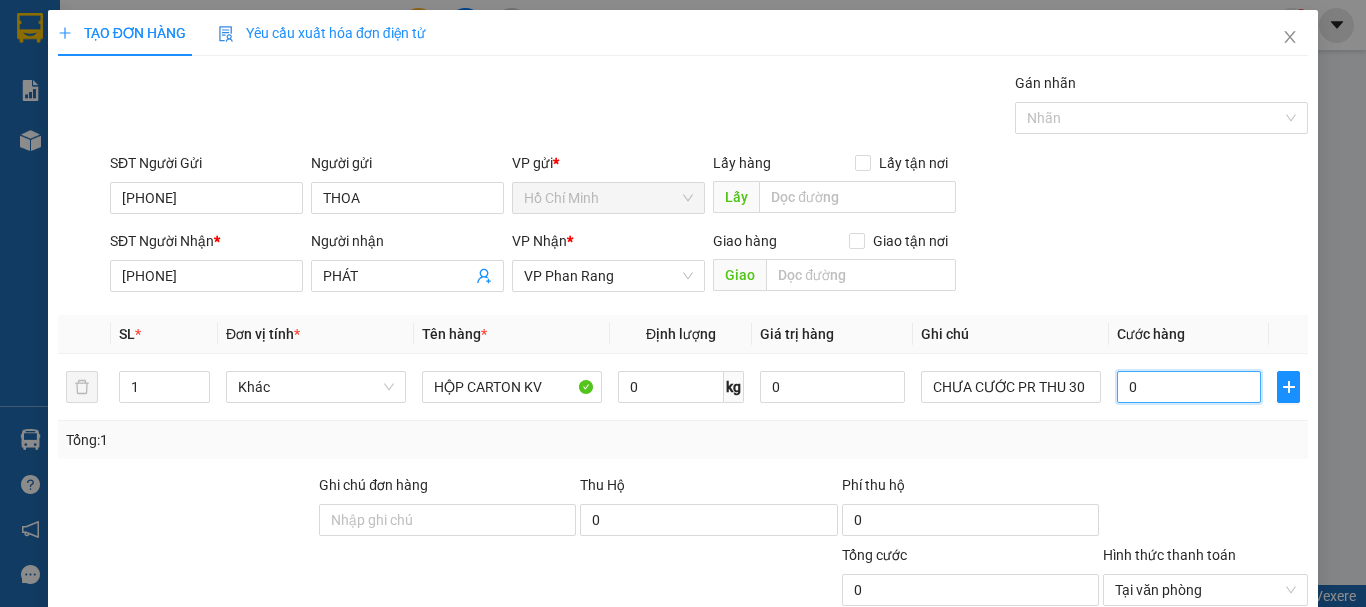 scroll, scrollTop: 195, scrollLeft: 0, axis: vertical 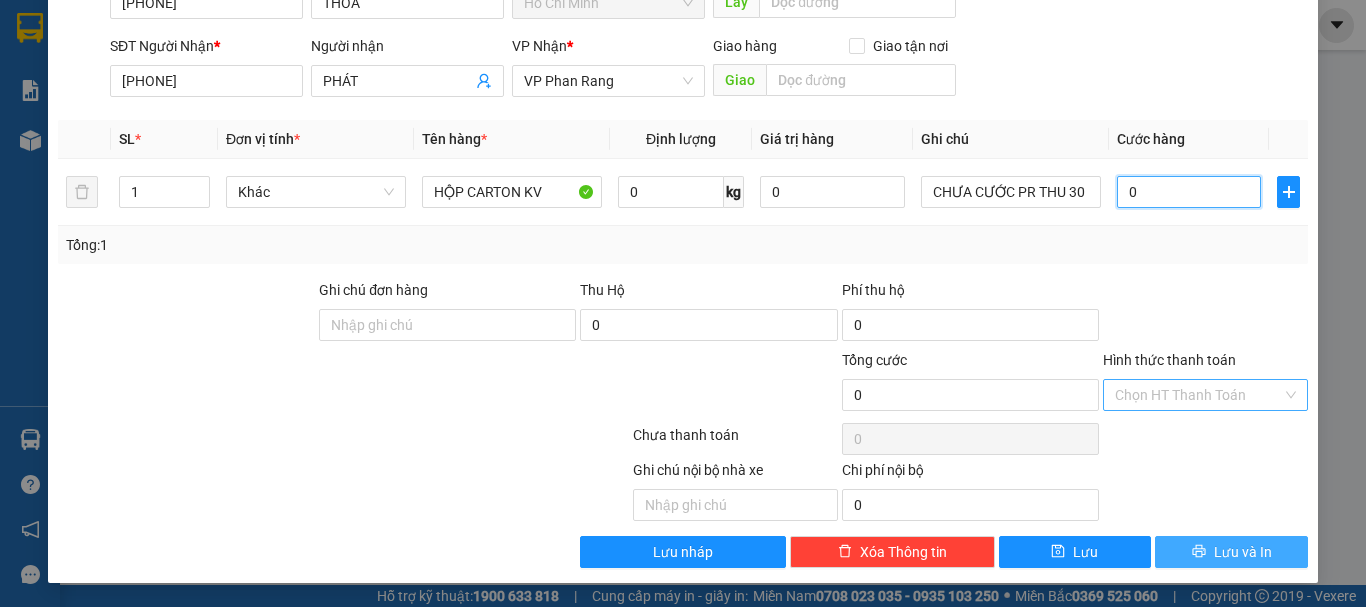 type on "0" 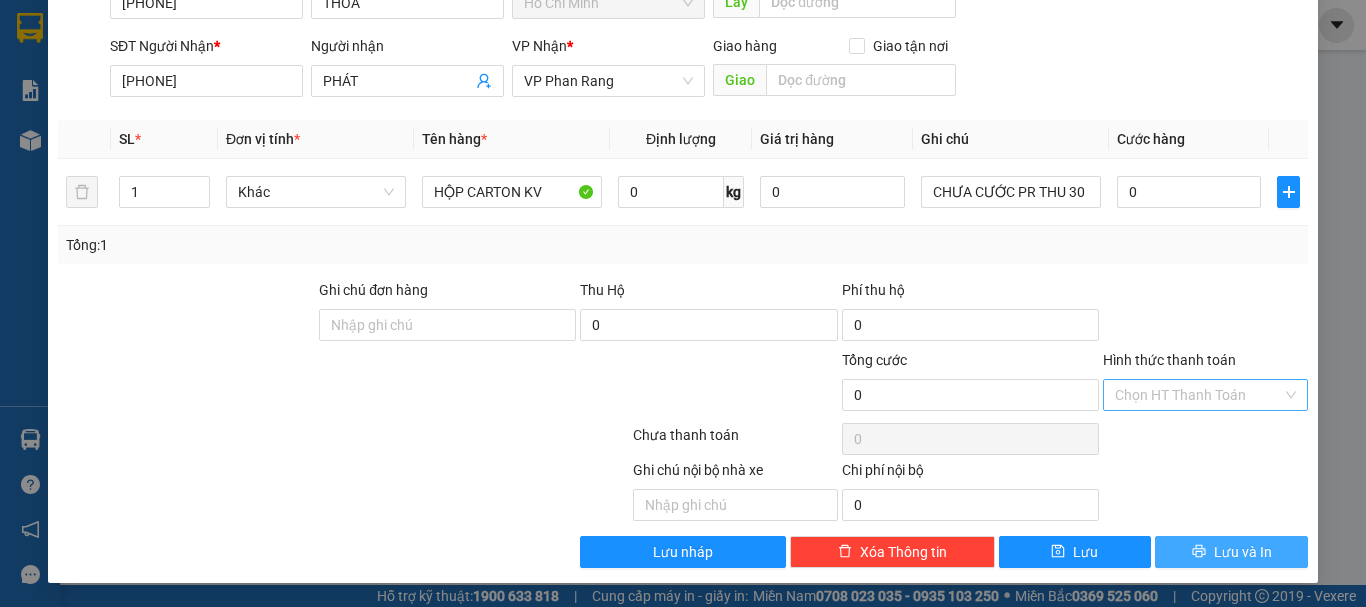 click on "Lưu và In" at bounding box center (1243, 552) 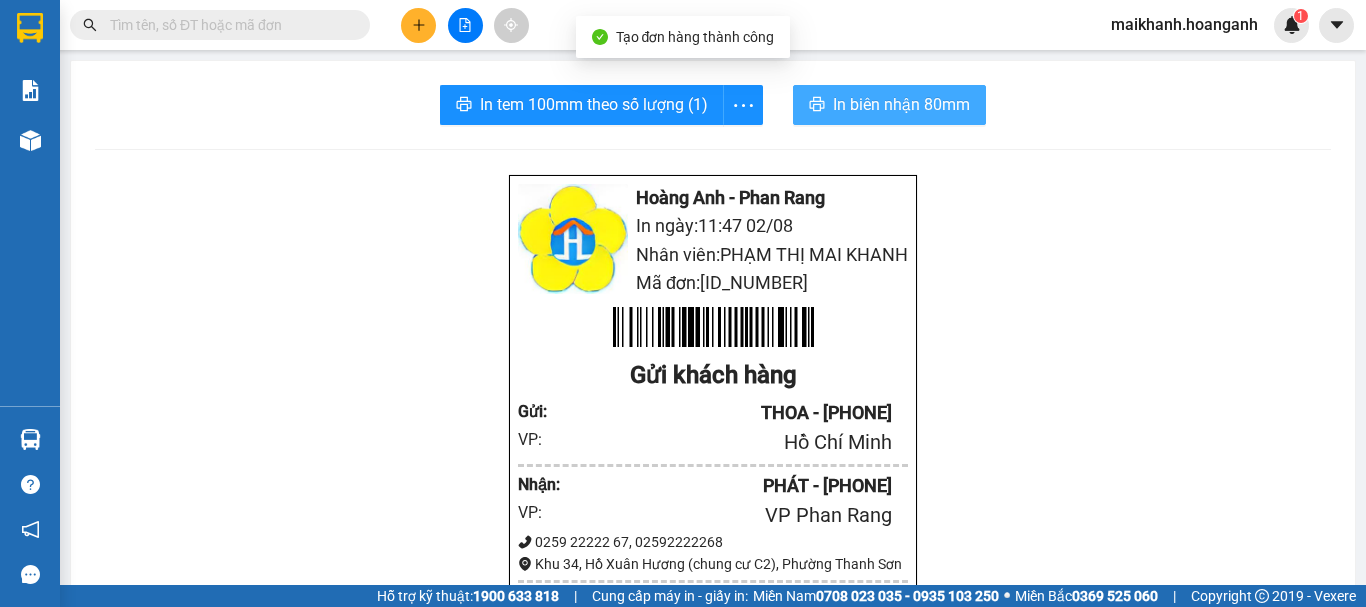 click on "In biên nhận 80mm" at bounding box center [901, 104] 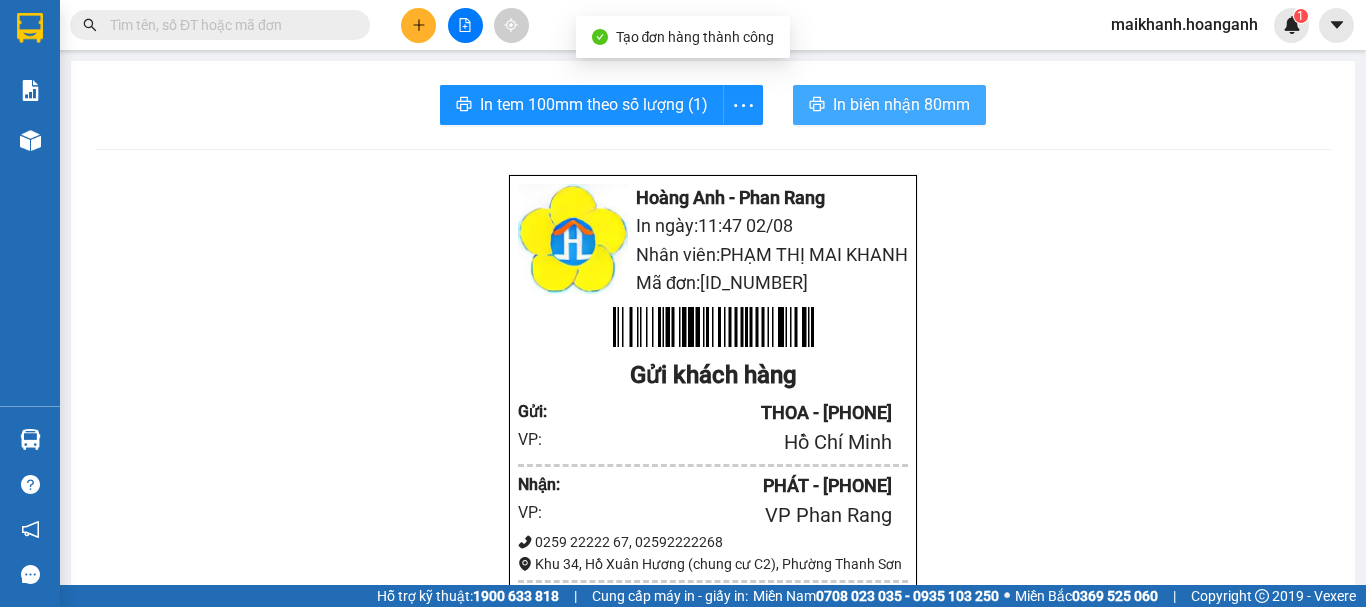 scroll, scrollTop: 0, scrollLeft: 0, axis: both 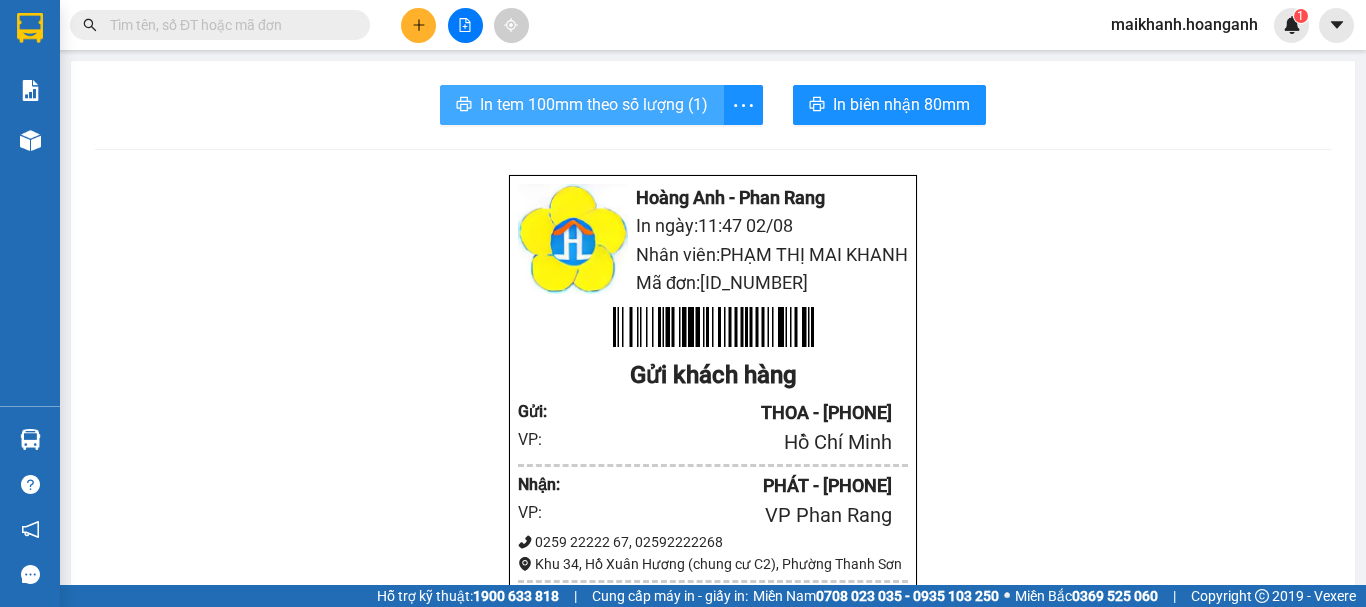 click on "In tem 100mm theo số lượng
(1)" at bounding box center [594, 104] 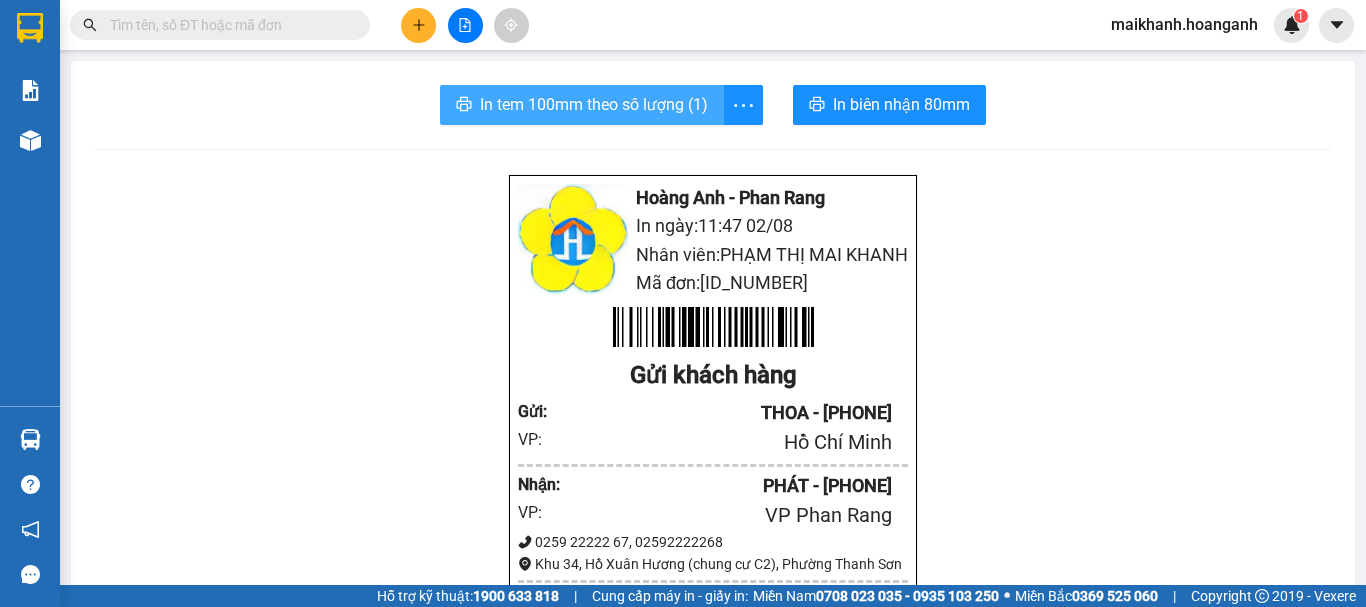scroll, scrollTop: 0, scrollLeft: 0, axis: both 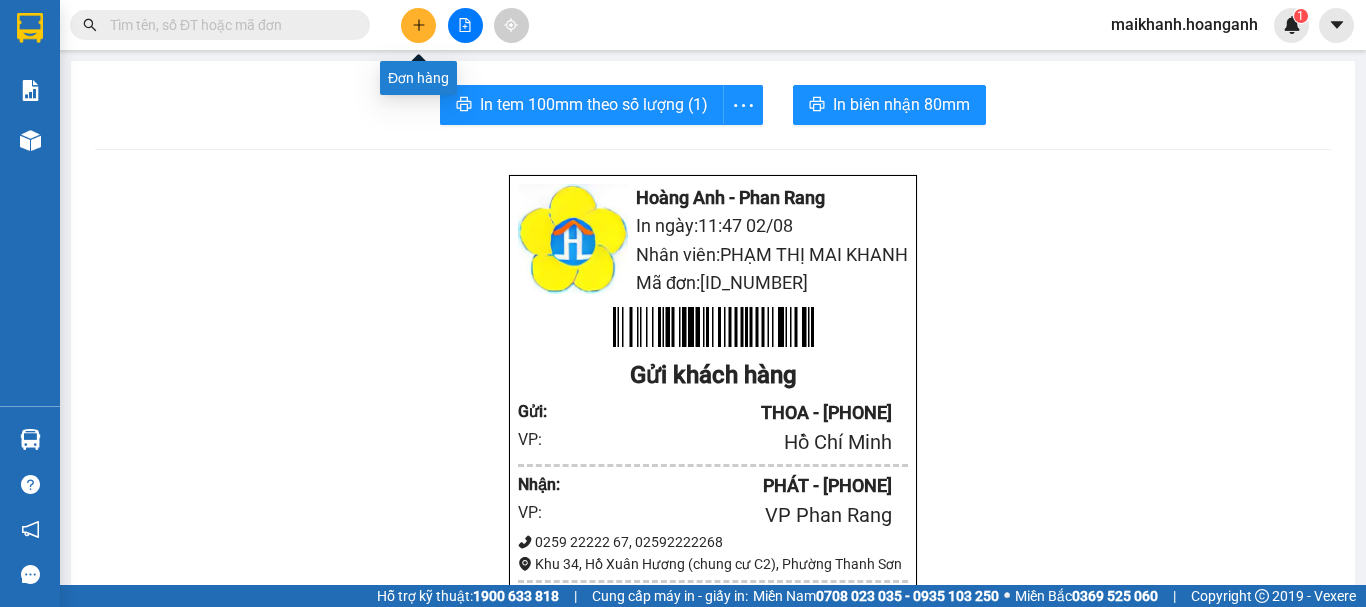 click at bounding box center (418, 25) 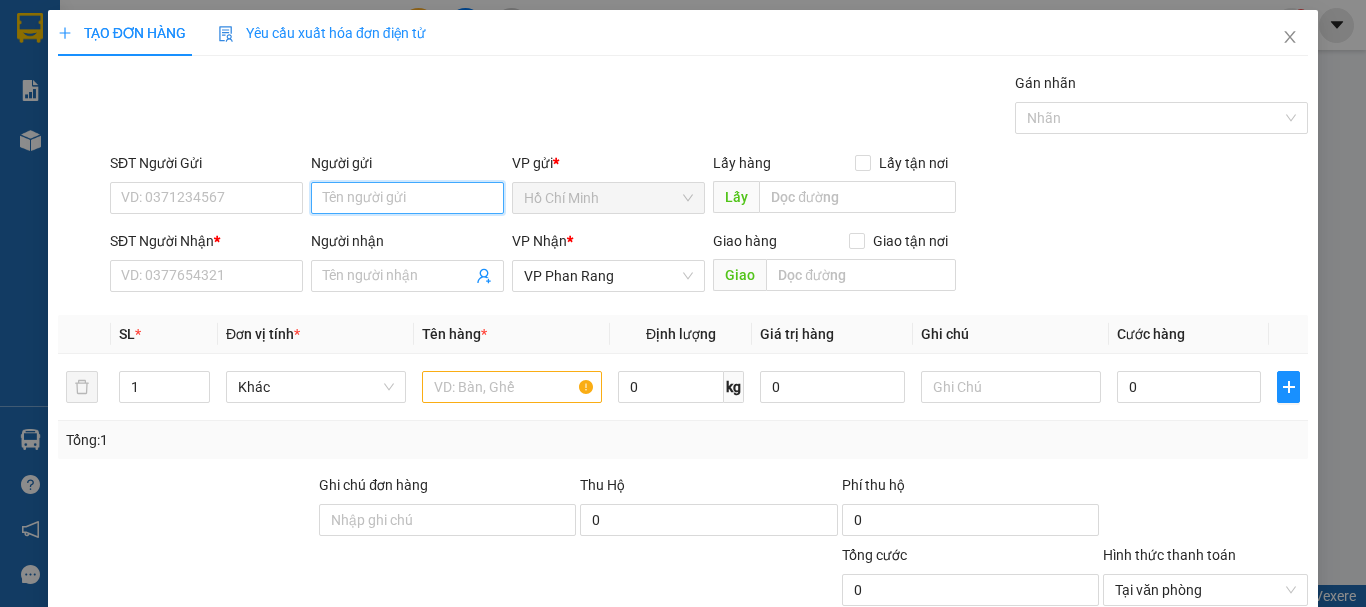 click on "Người gửi" at bounding box center [407, 198] 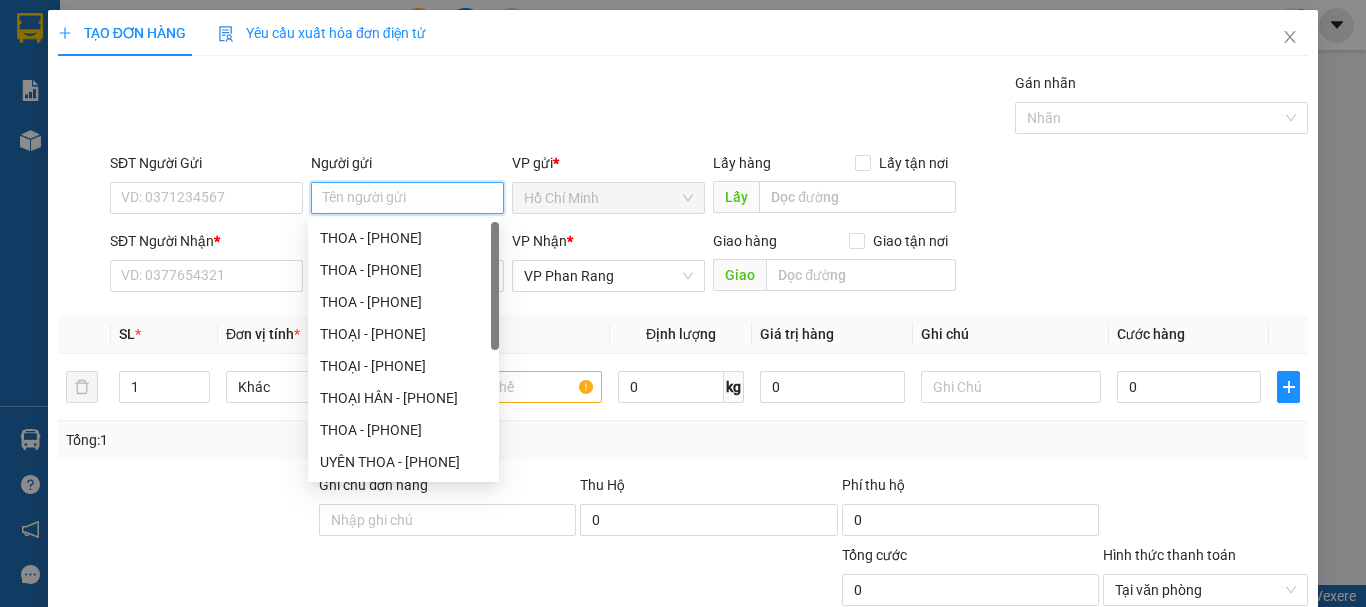 type on "C" 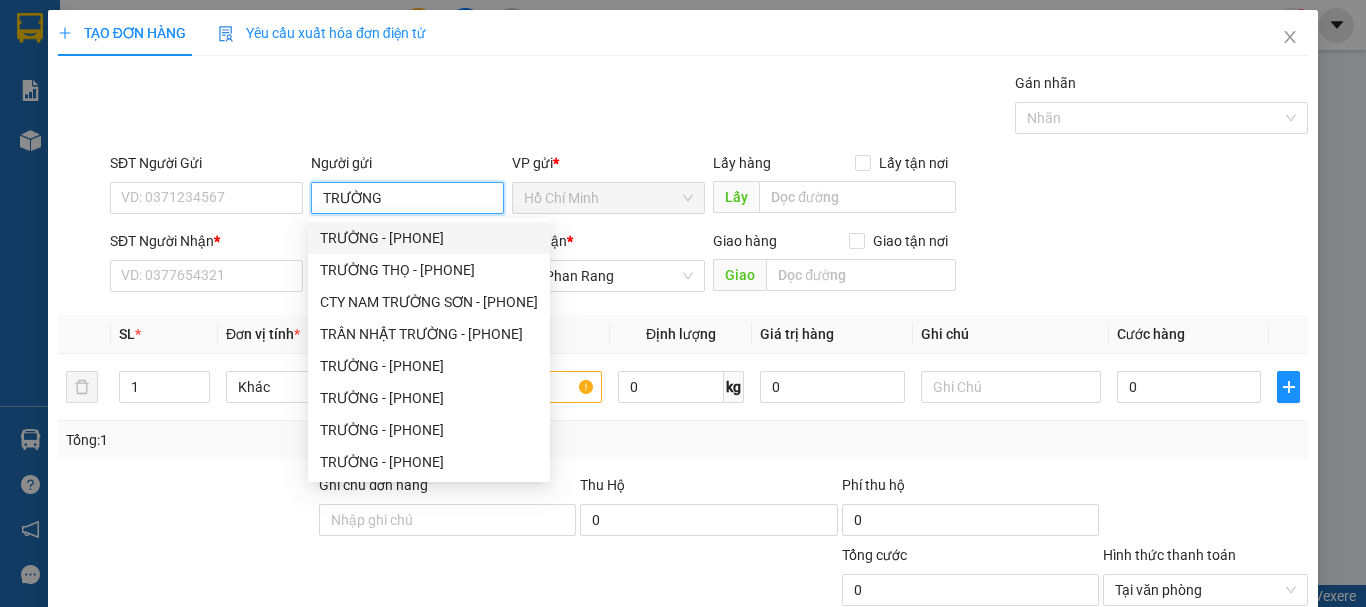 type on "TRƯỜNG" 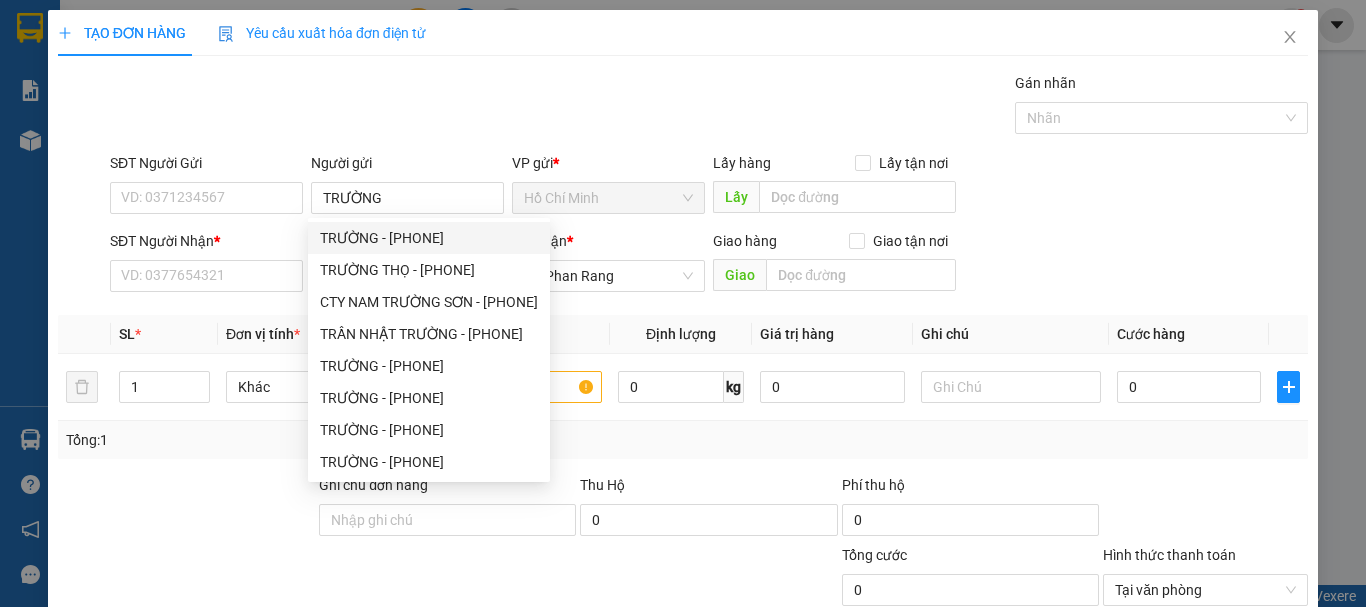 click on "SĐT Người Gửi" at bounding box center [206, 163] 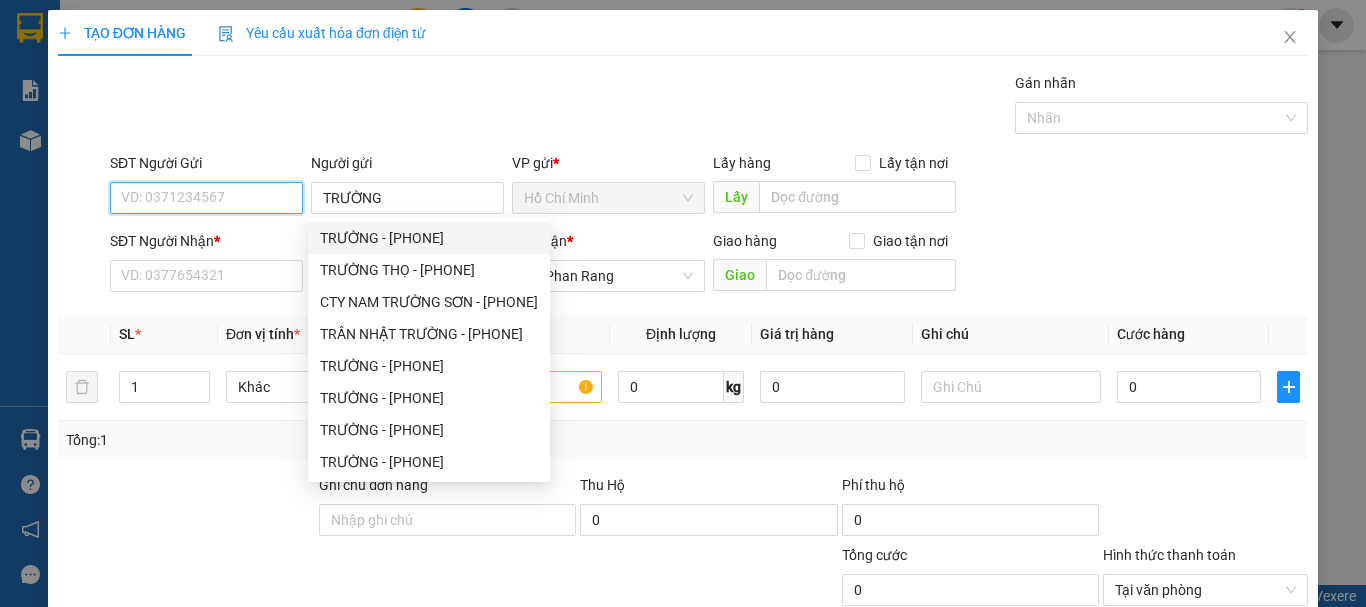 click on "SĐT Người Gửi" at bounding box center [206, 198] 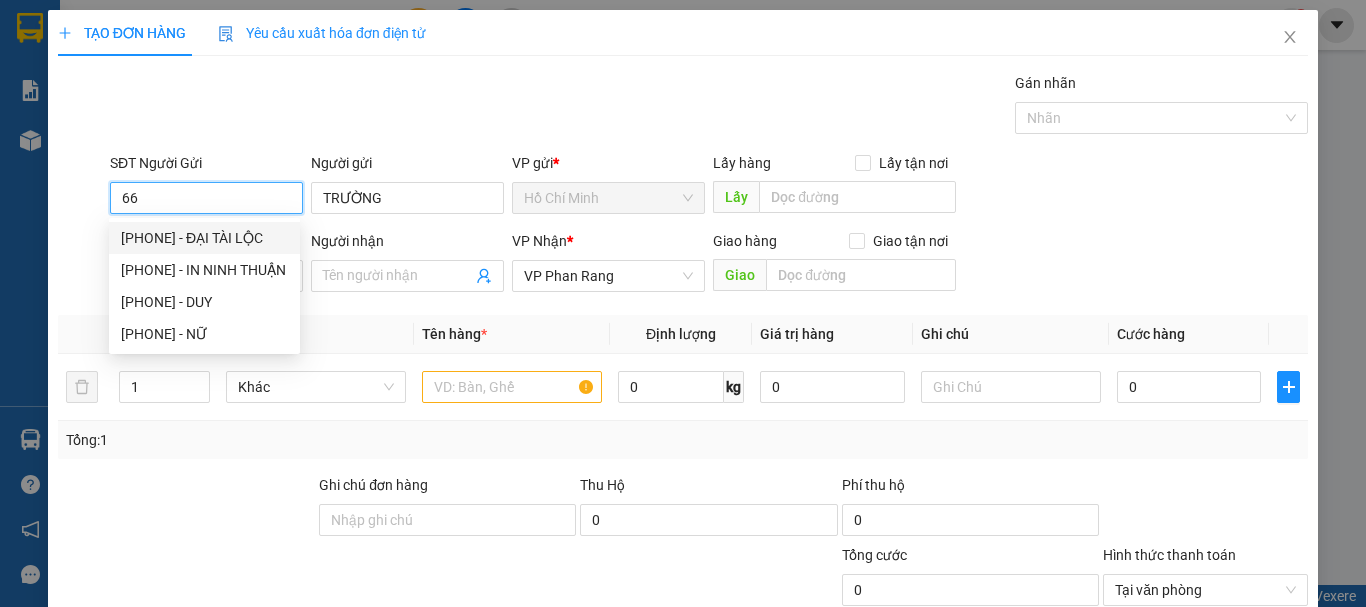 type on "6" 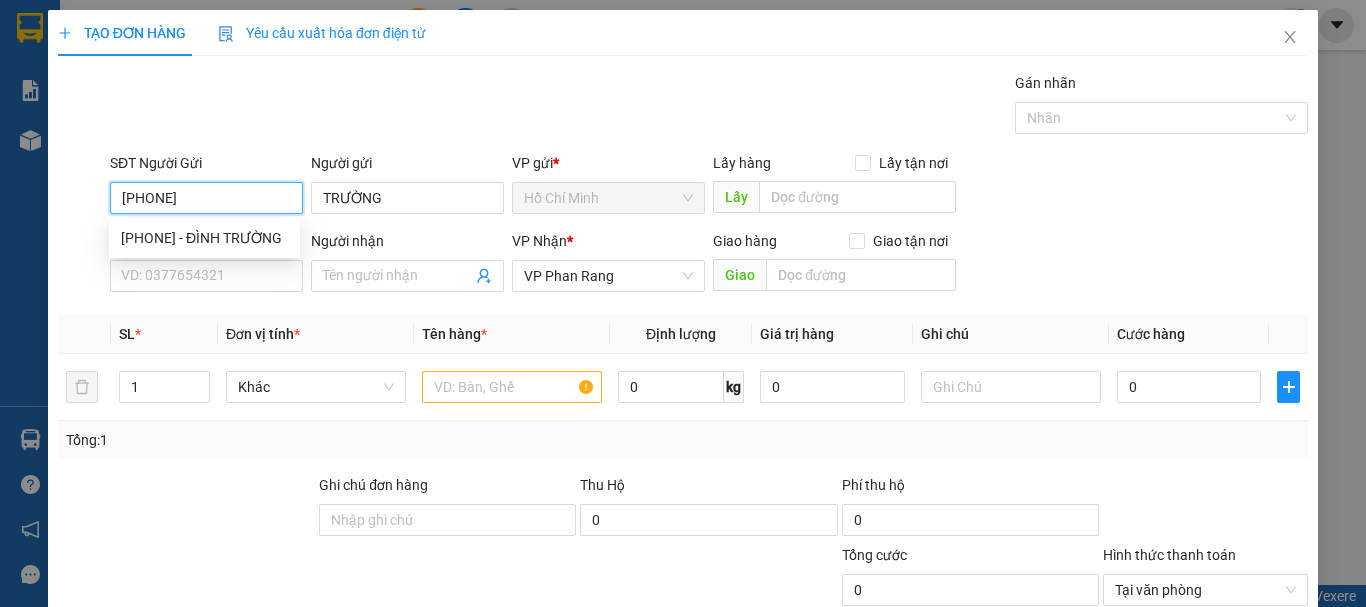 type on "0902090666" 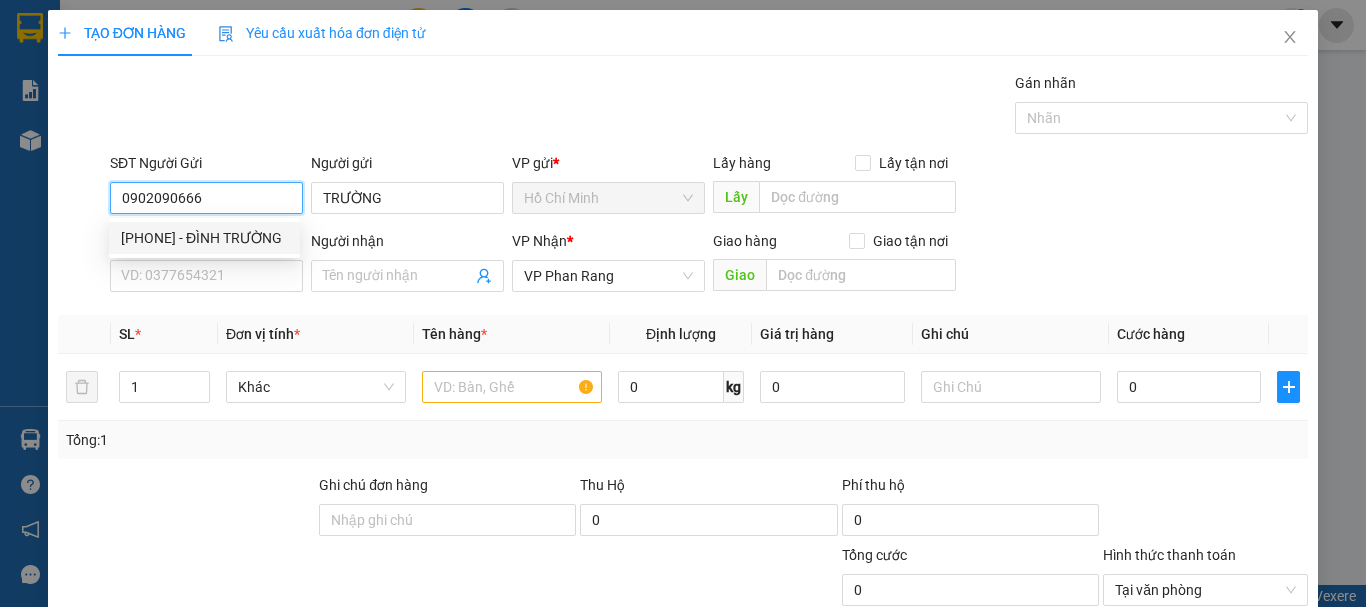 click on "[PHONE] - ĐÌNH TRƯỜNG" at bounding box center [204, 238] 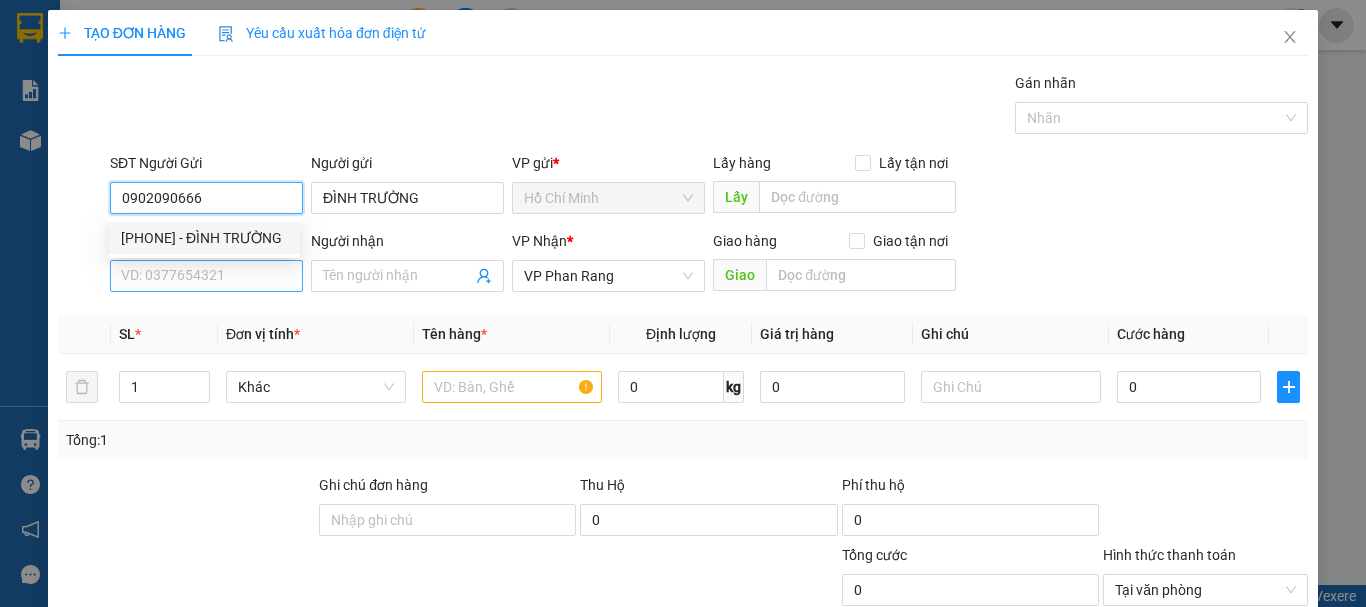 type on "30.000" 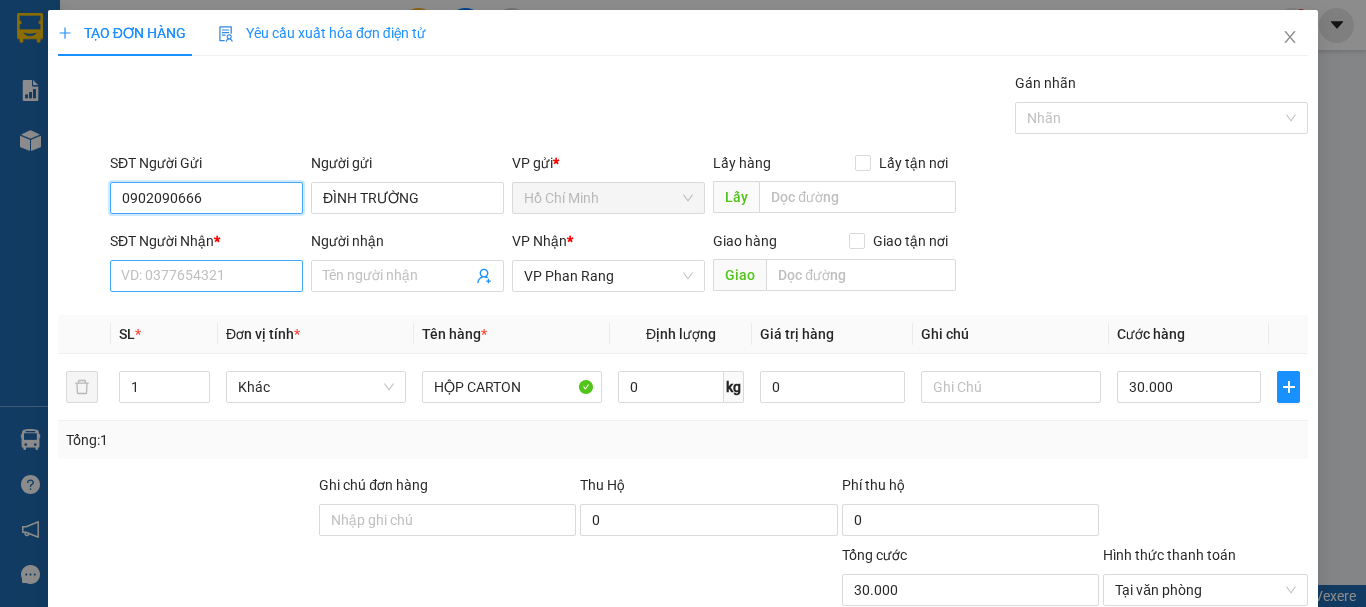 type on "0902090666" 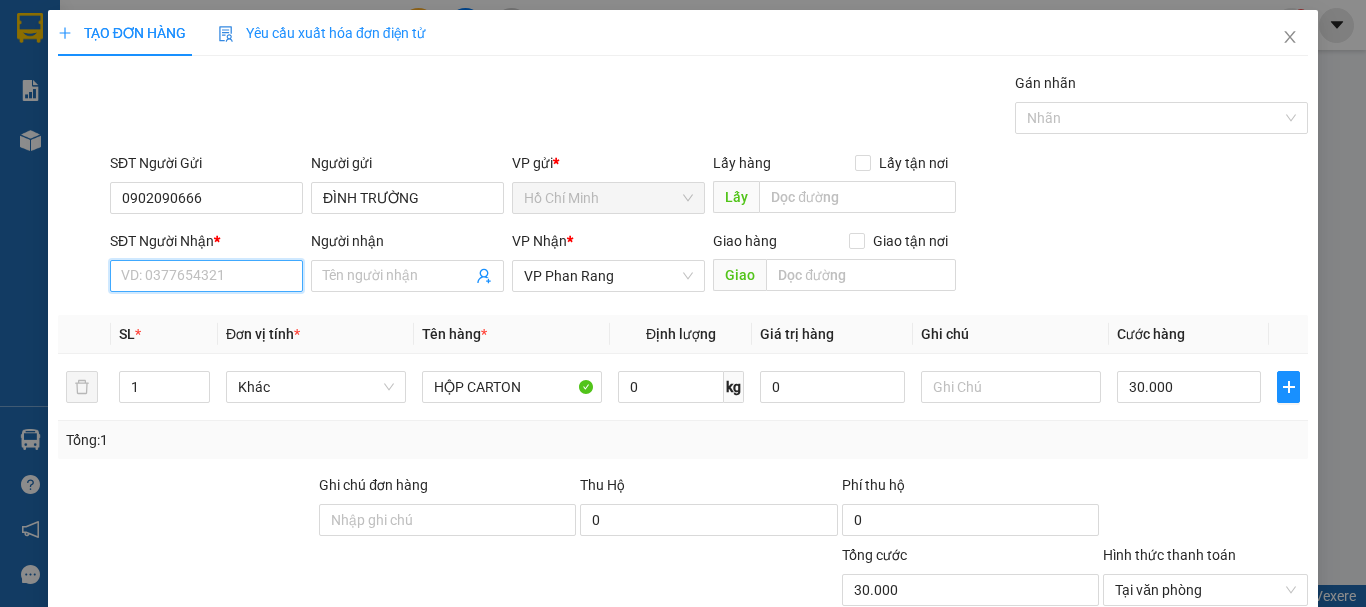 click on "SĐT Người Nhận  *" at bounding box center [206, 276] 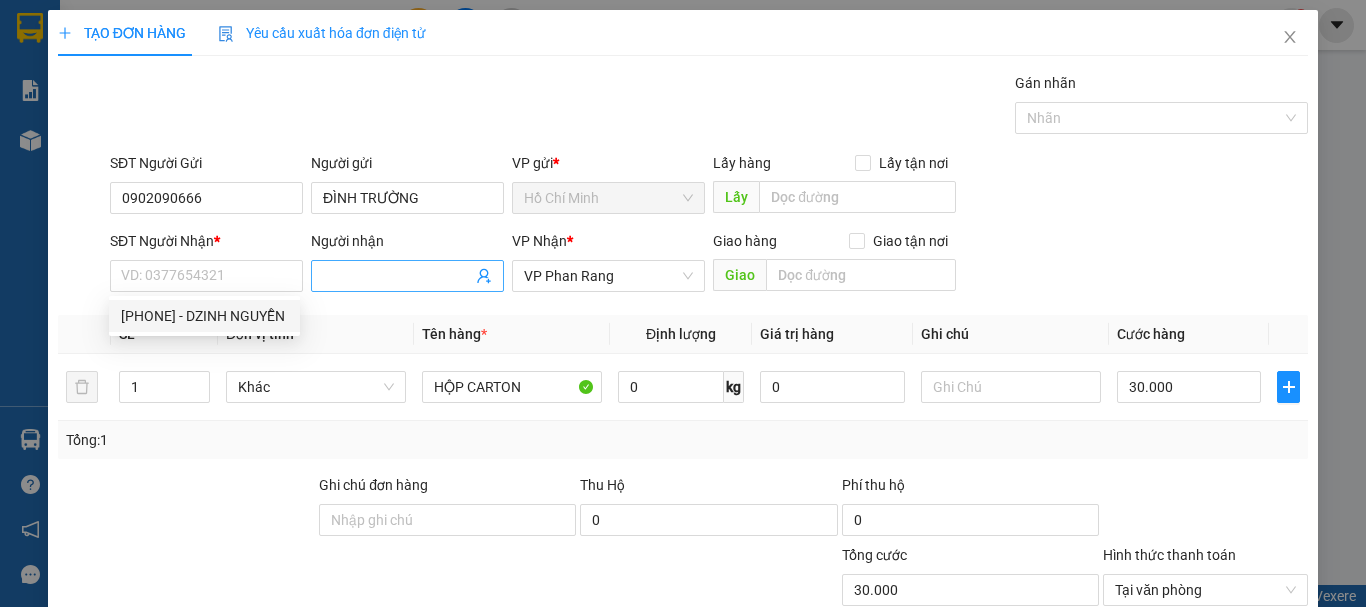 click on "Người nhận" at bounding box center [397, 276] 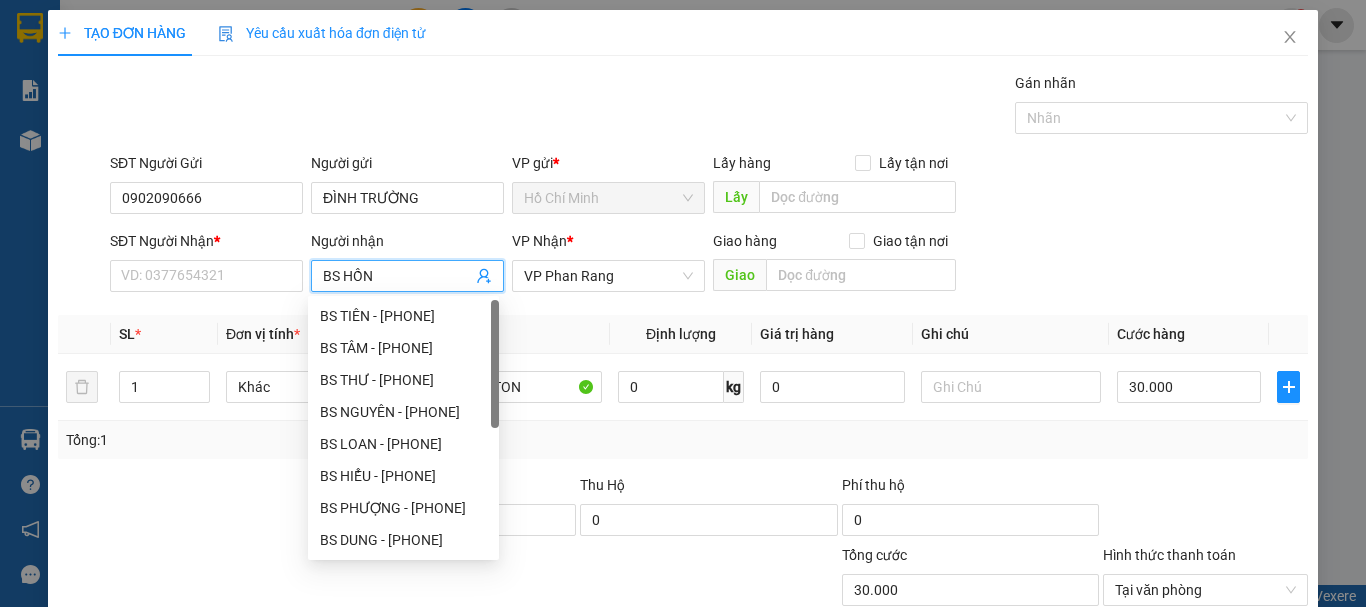 type on "BS HỒNG" 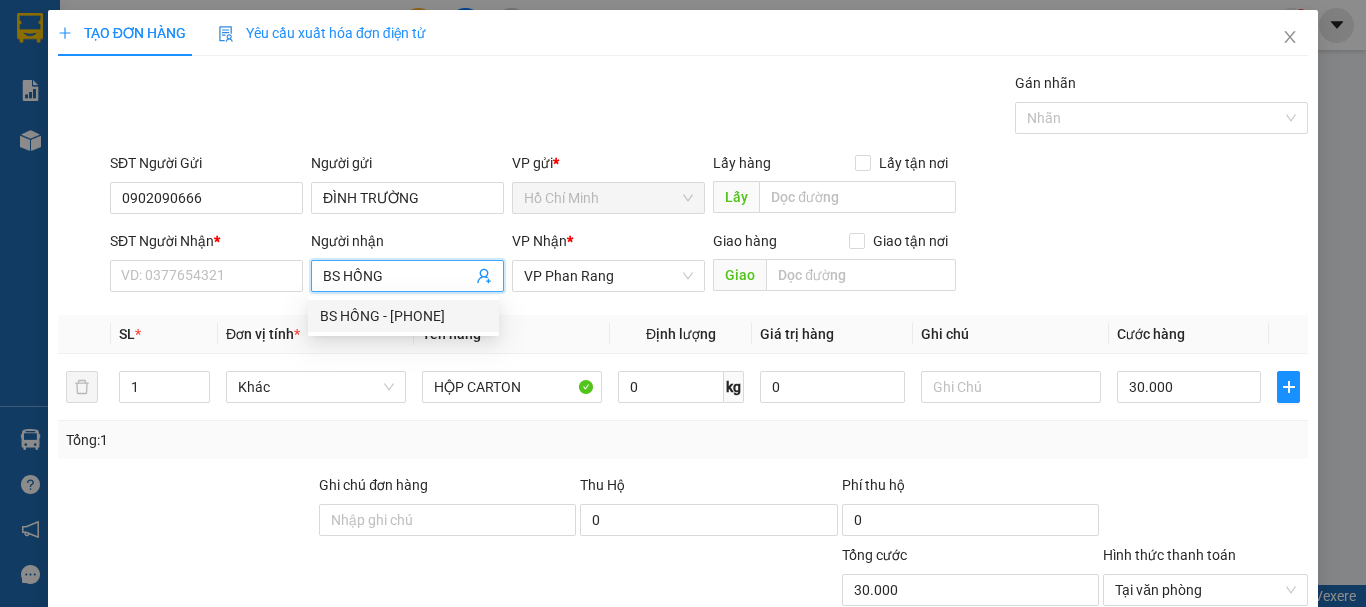 click on "BS HỒNG - [PHONE]" at bounding box center (403, 316) 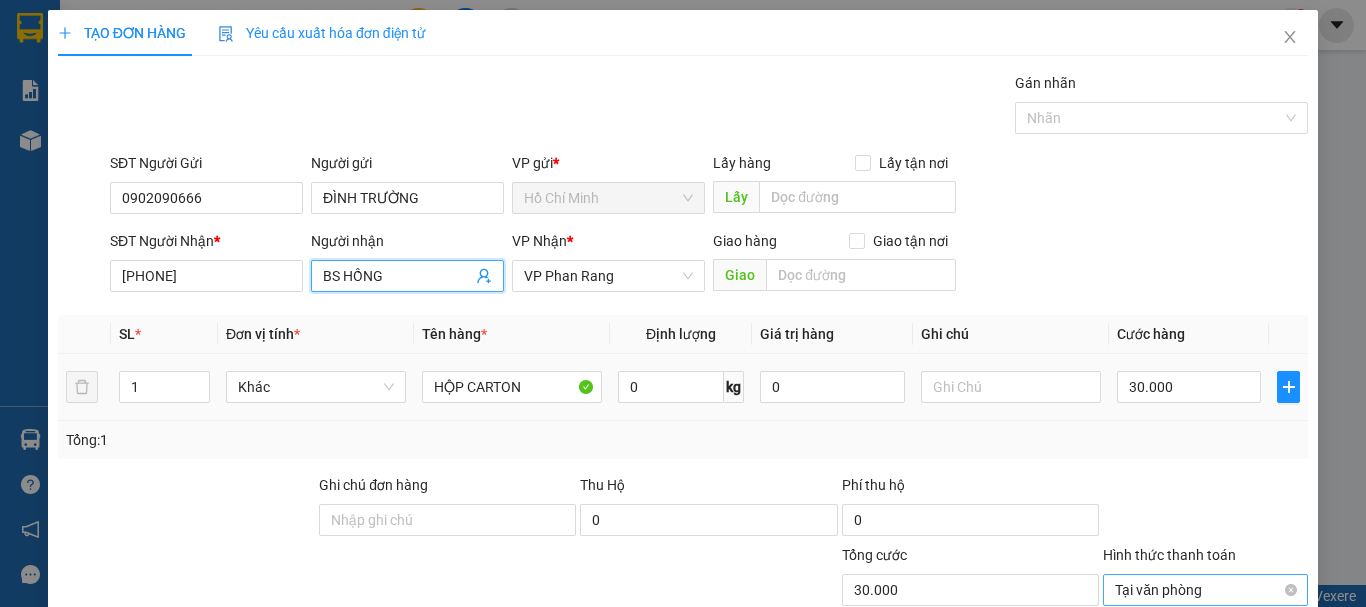 scroll, scrollTop: 195, scrollLeft: 0, axis: vertical 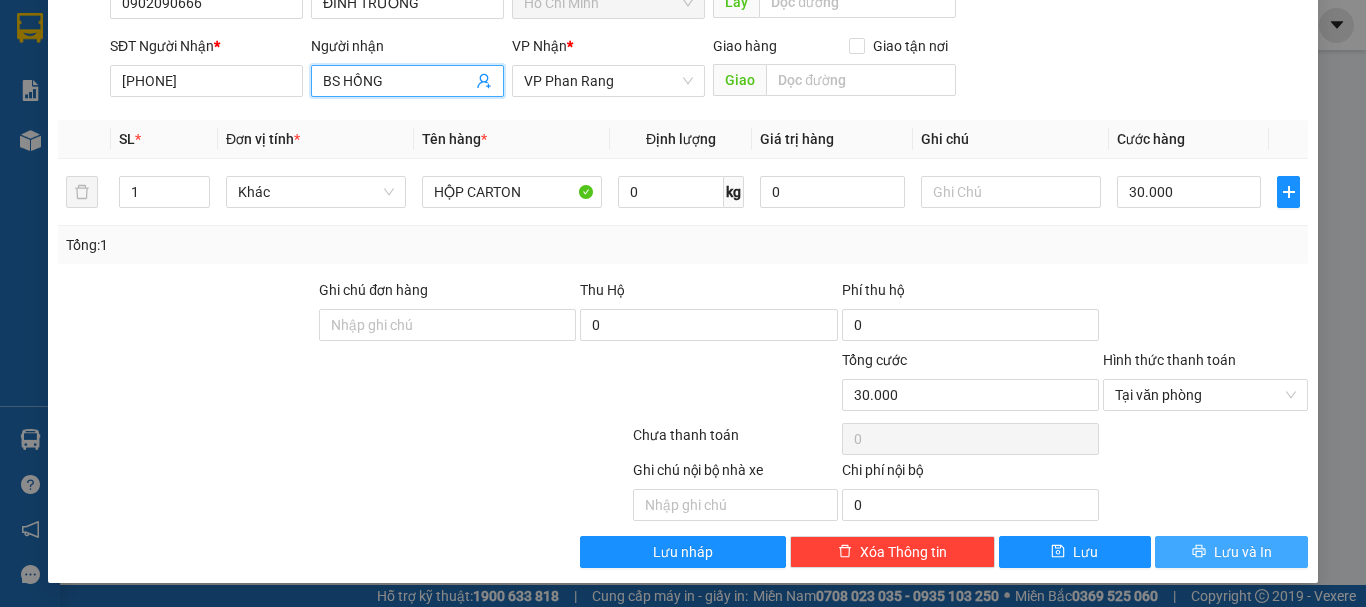 type on "BS HỒNG" 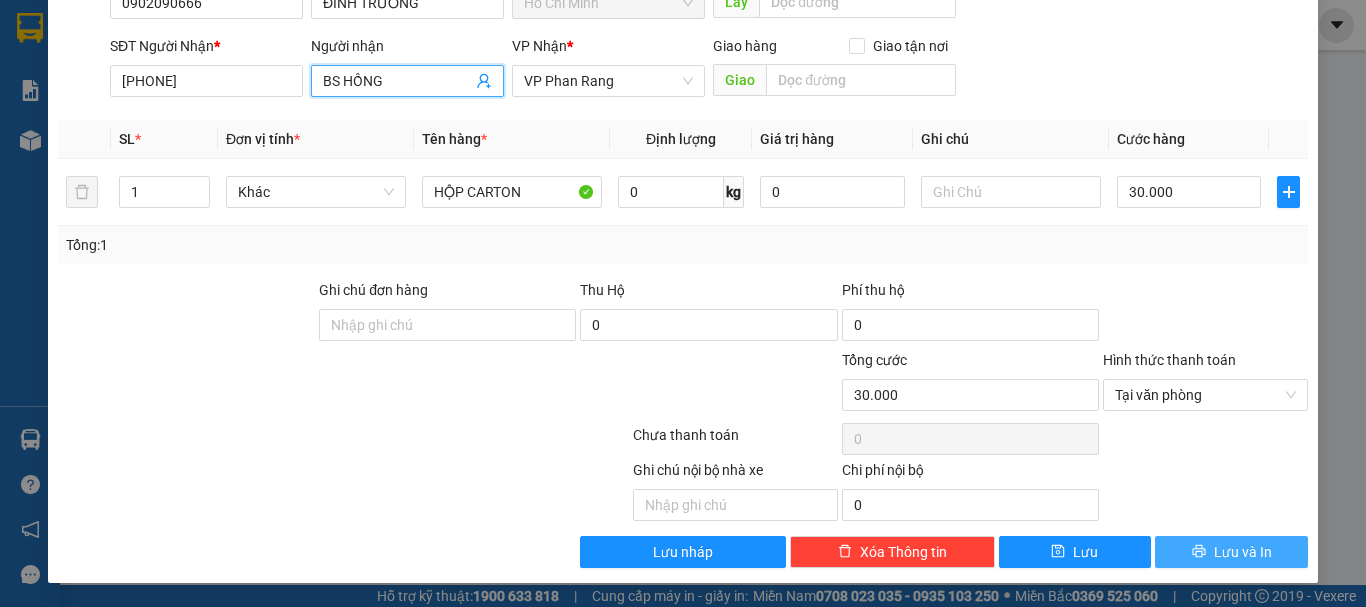 click on "Lưu và In" at bounding box center (1243, 552) 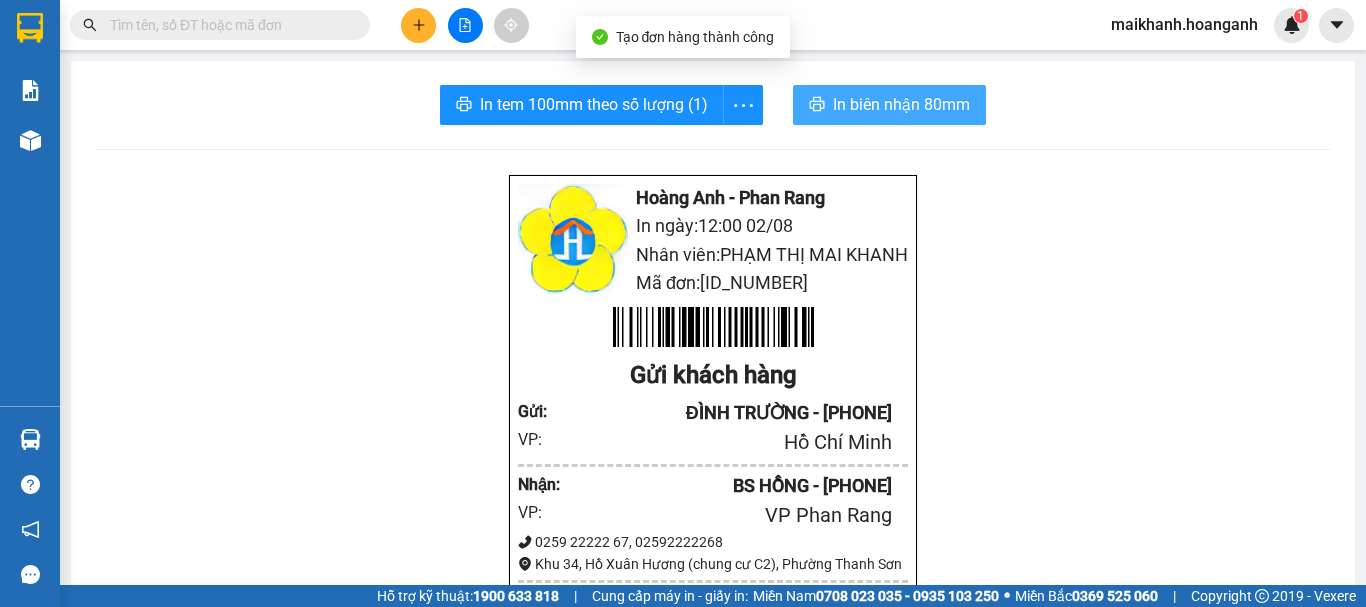 click on "In biên nhận 80mm" at bounding box center [901, 104] 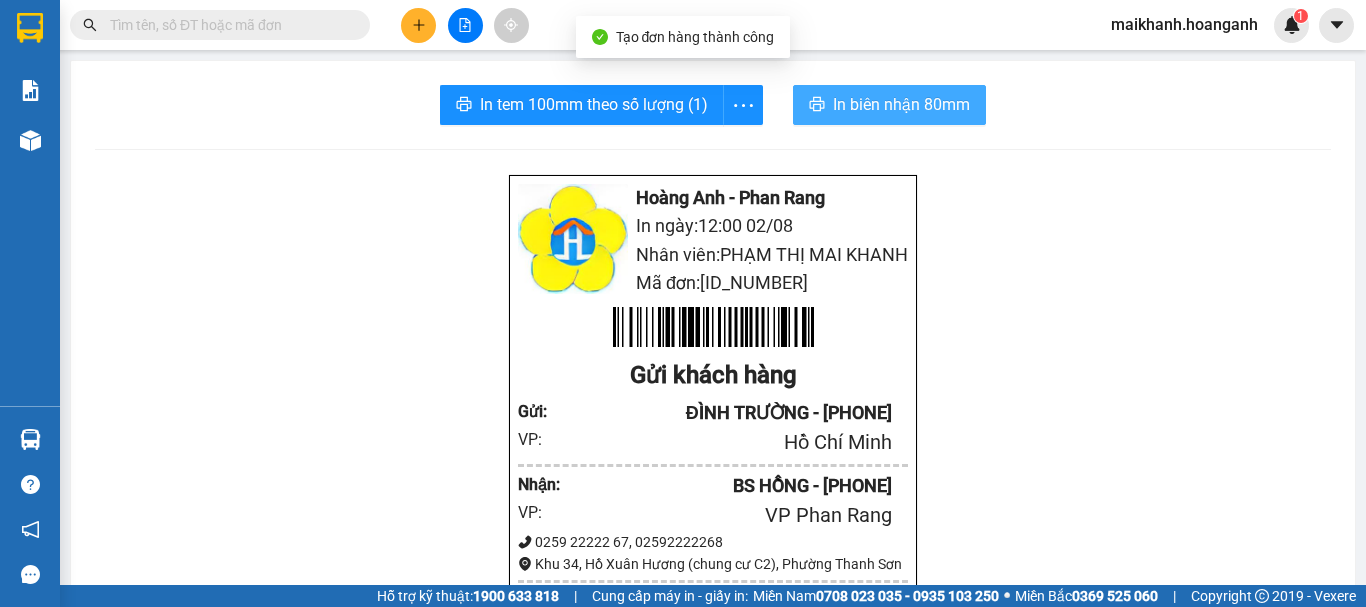 scroll, scrollTop: 0, scrollLeft: 0, axis: both 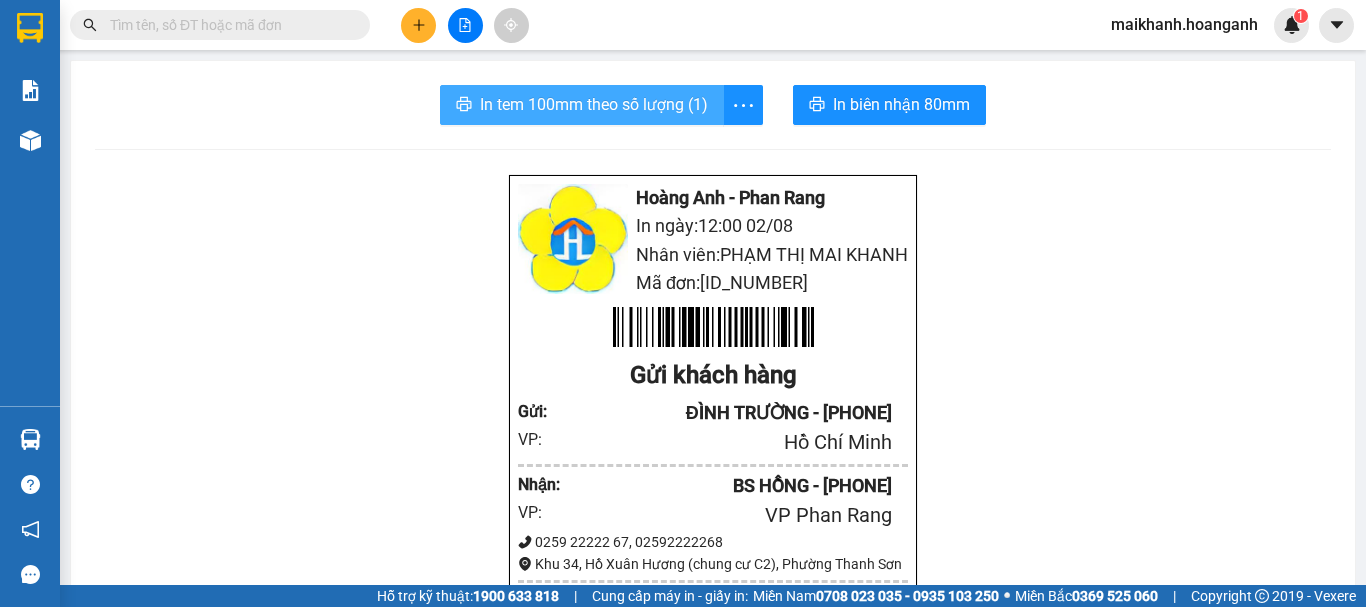 click on "In tem 100mm theo số lượng
(1)" at bounding box center (594, 104) 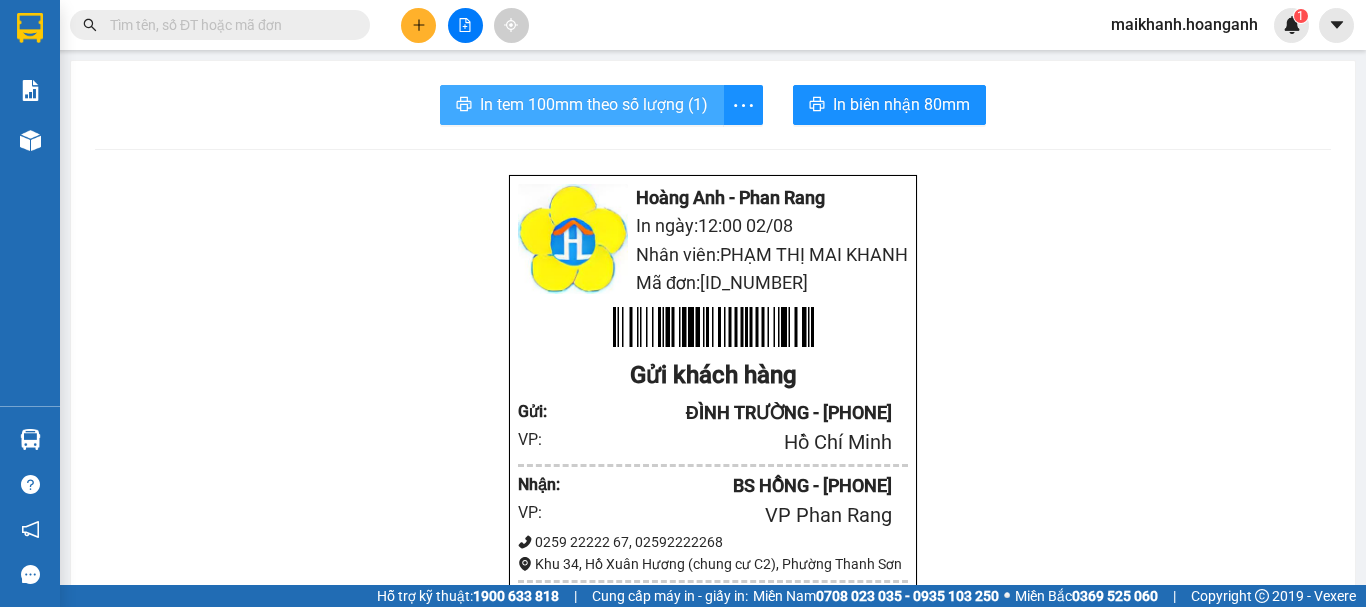 scroll, scrollTop: 0, scrollLeft: 0, axis: both 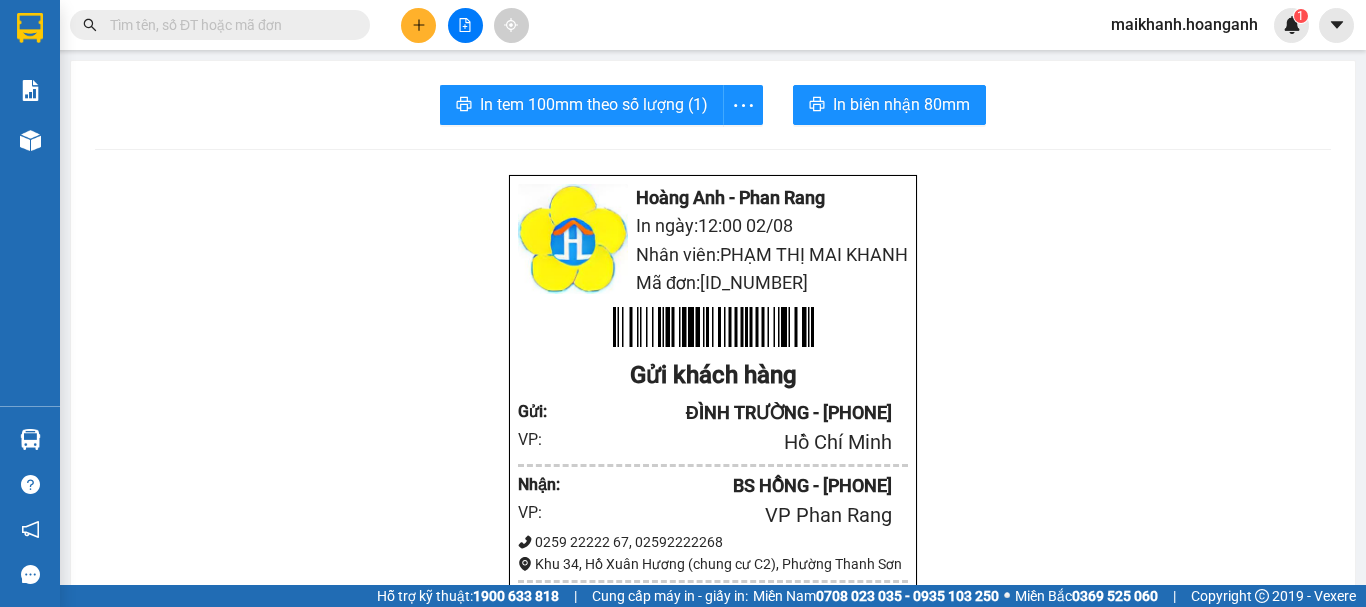 click at bounding box center [220, 25] 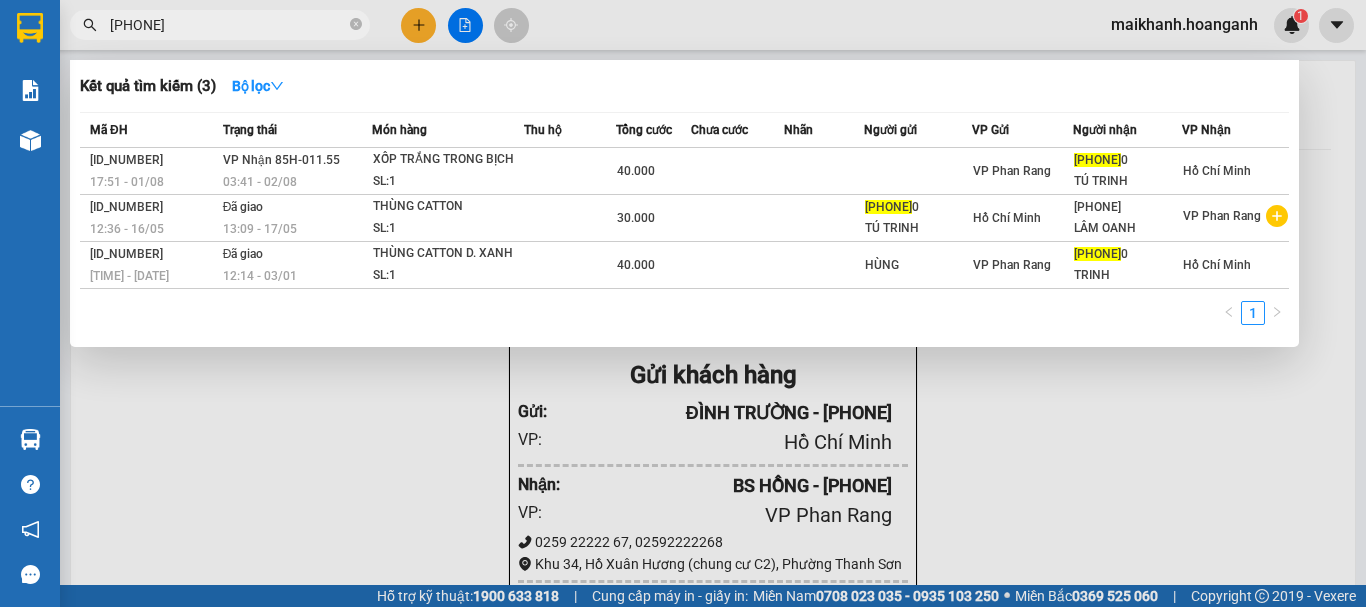 type on "[PHONE]" 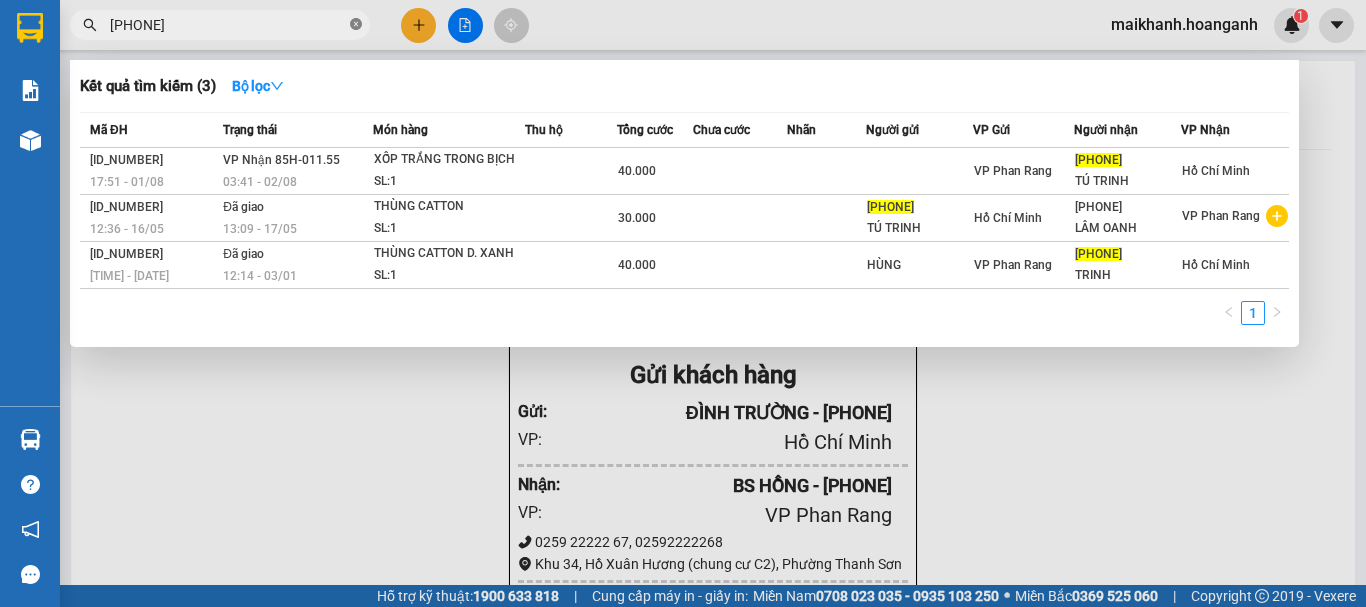 click at bounding box center (356, 25) 